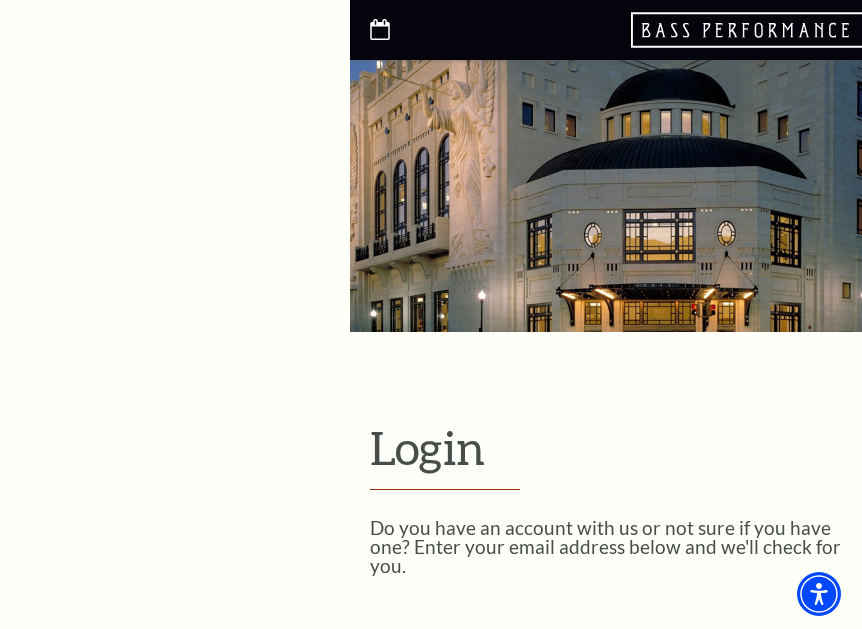 select on "nimble" 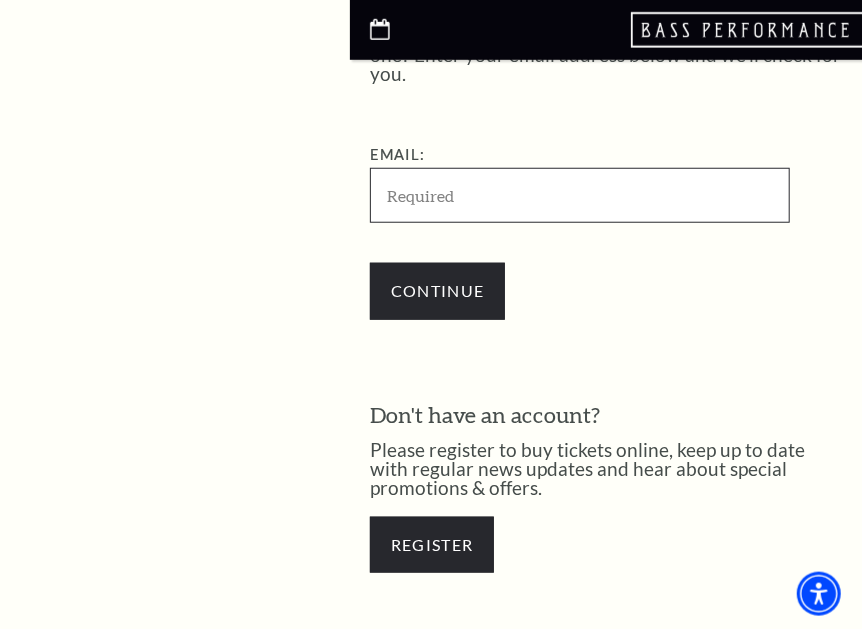 click on "Email:" at bounding box center [580, 195] 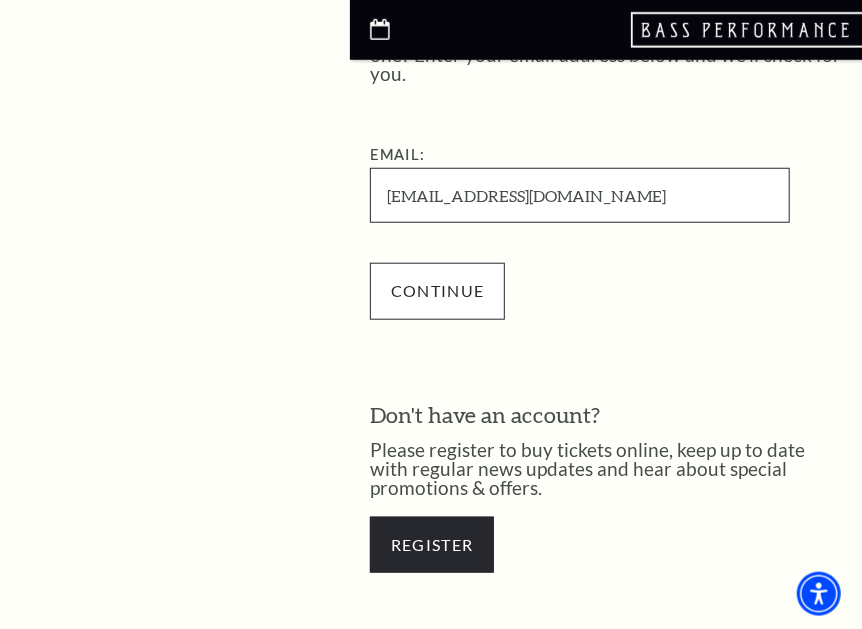 type on "acampbell@boeeine.com" 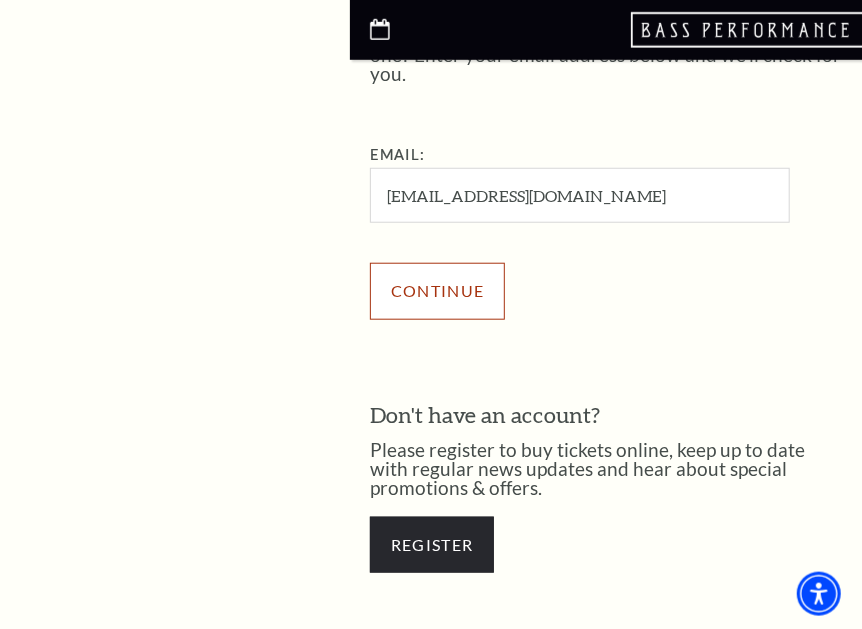 click on "Continue" at bounding box center (437, 291) 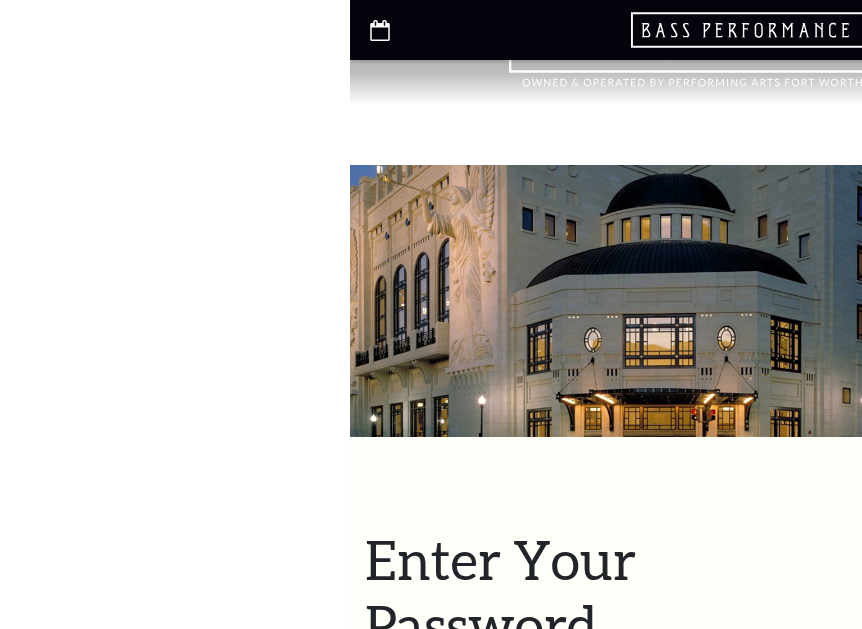 select on "nimble" 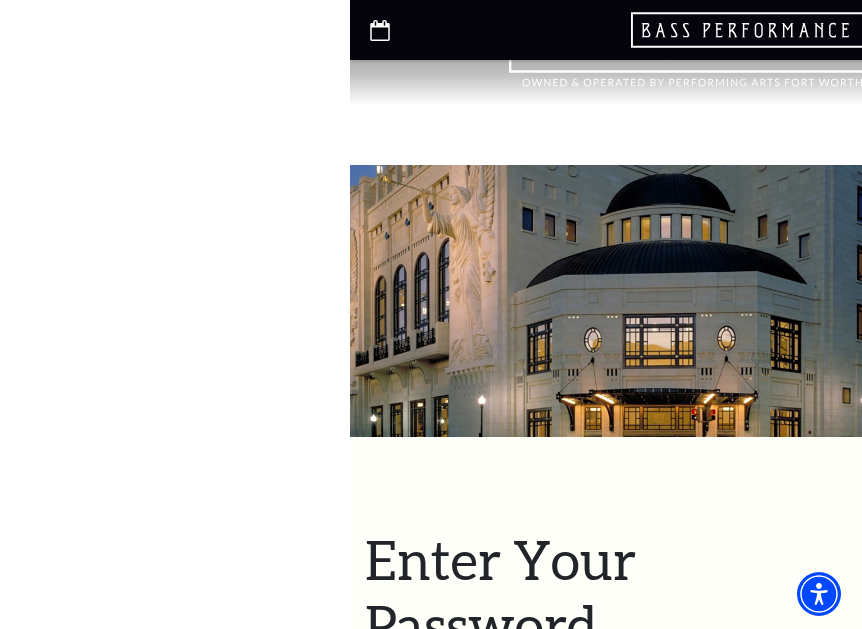 scroll, scrollTop: 780, scrollLeft: 0, axis: vertical 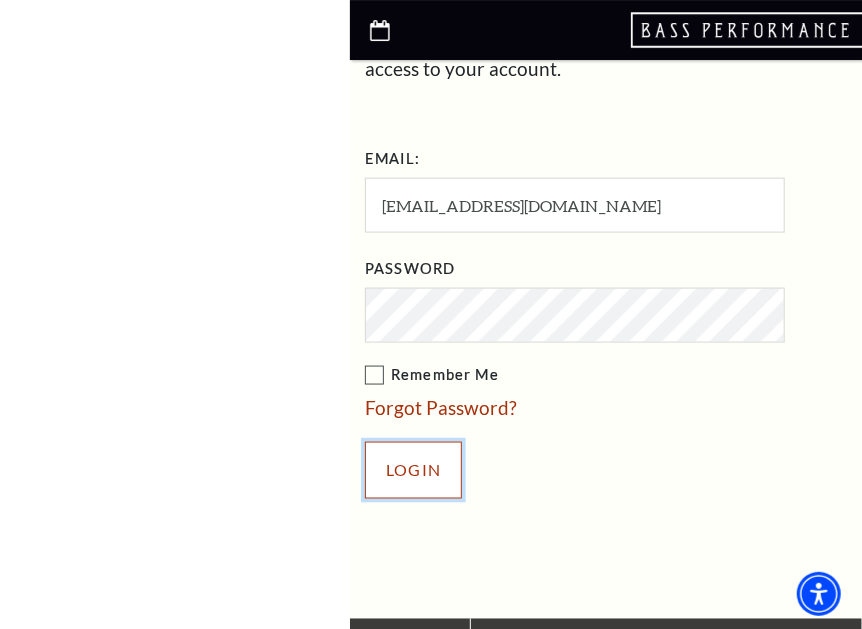 click on "Login" at bounding box center [413, 470] 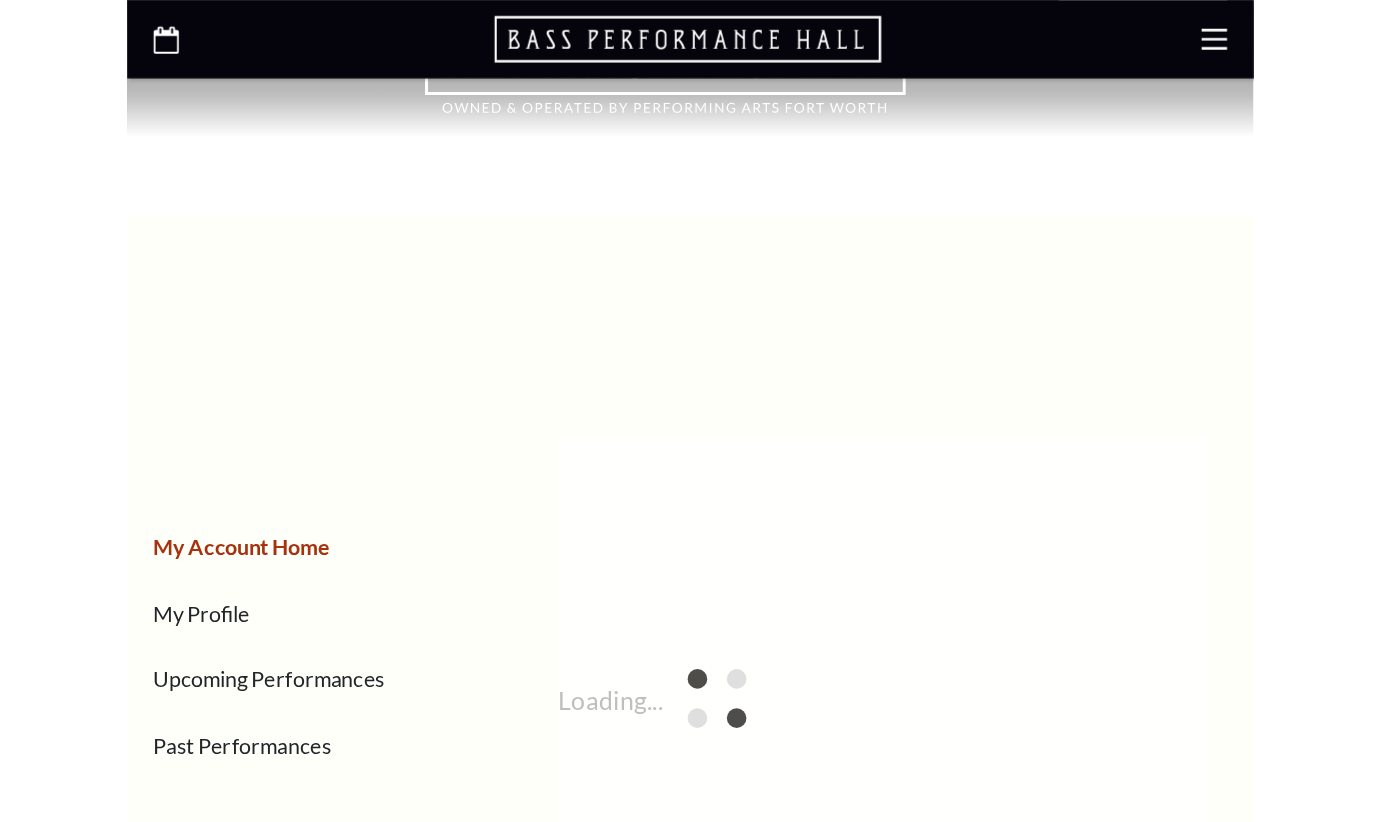 scroll, scrollTop: 0, scrollLeft: 0, axis: both 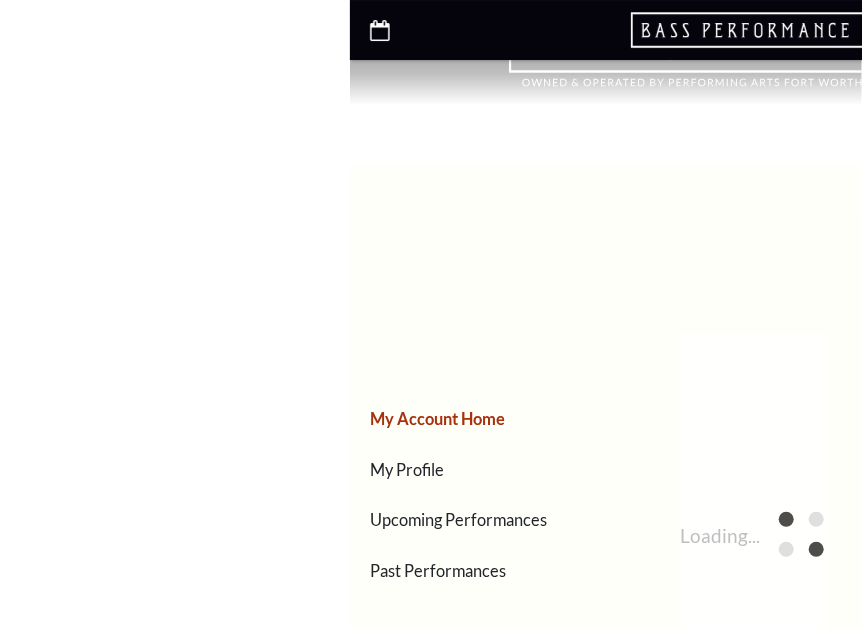 select on "nimble" 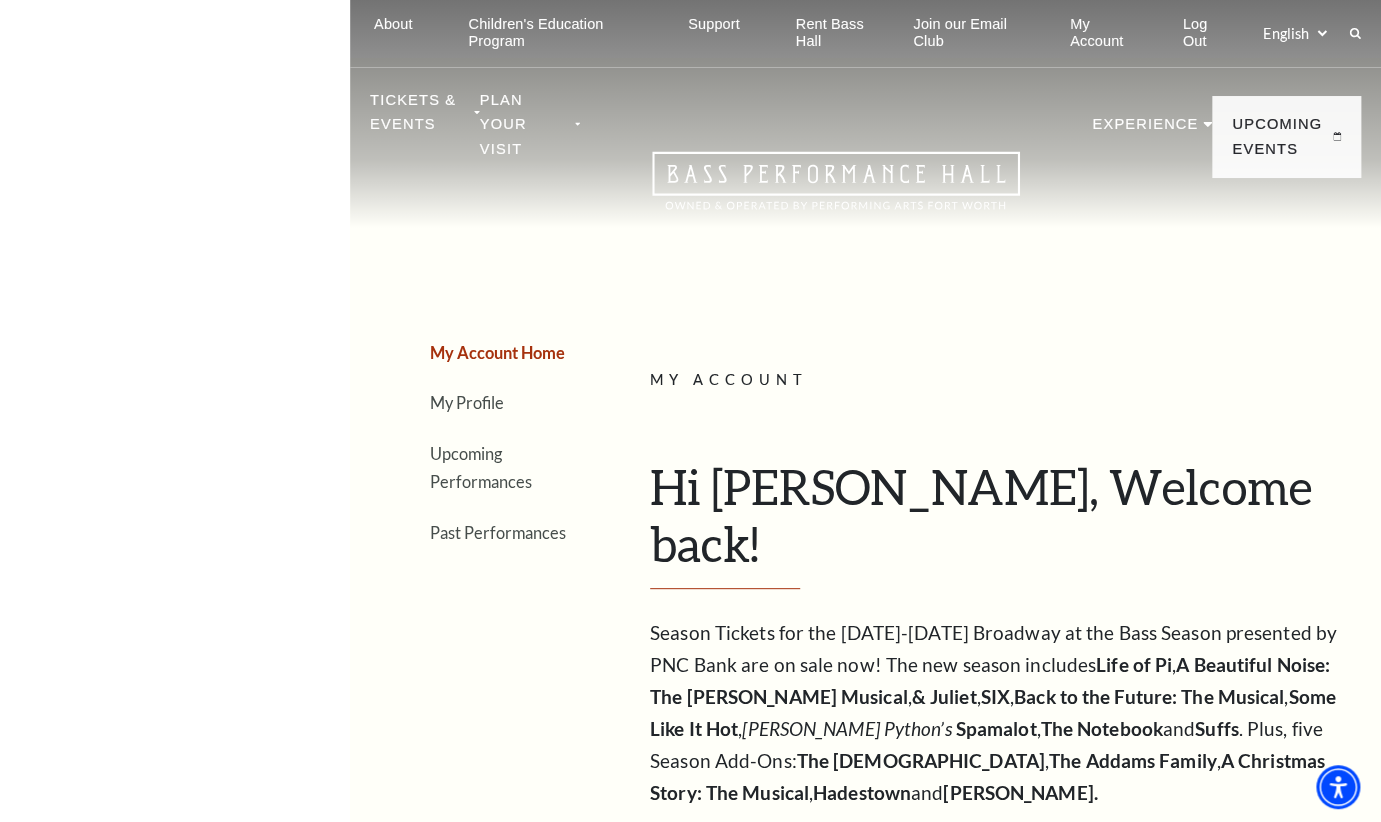 click at bounding box center (350, 3801) 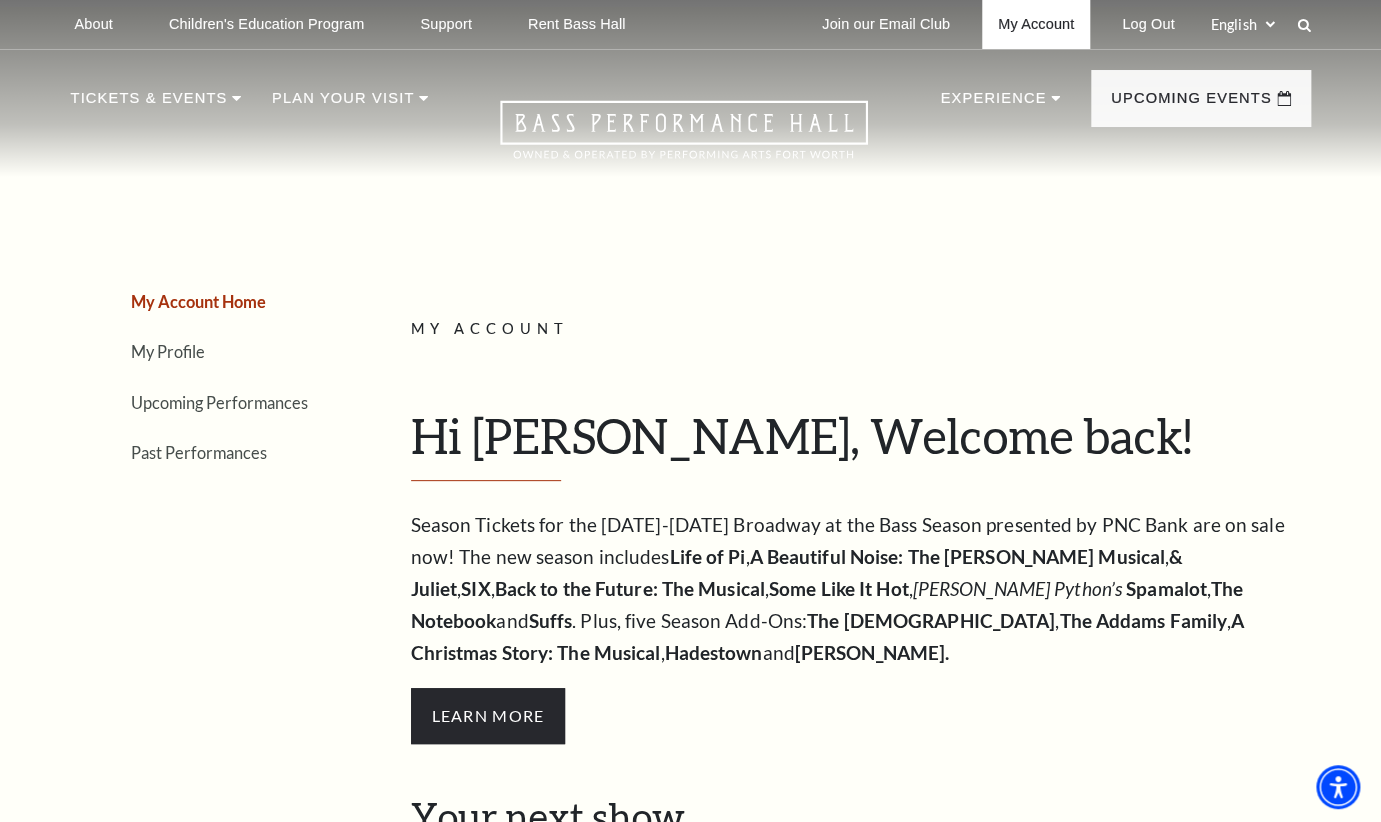 click on "My Account" at bounding box center (1036, 24) 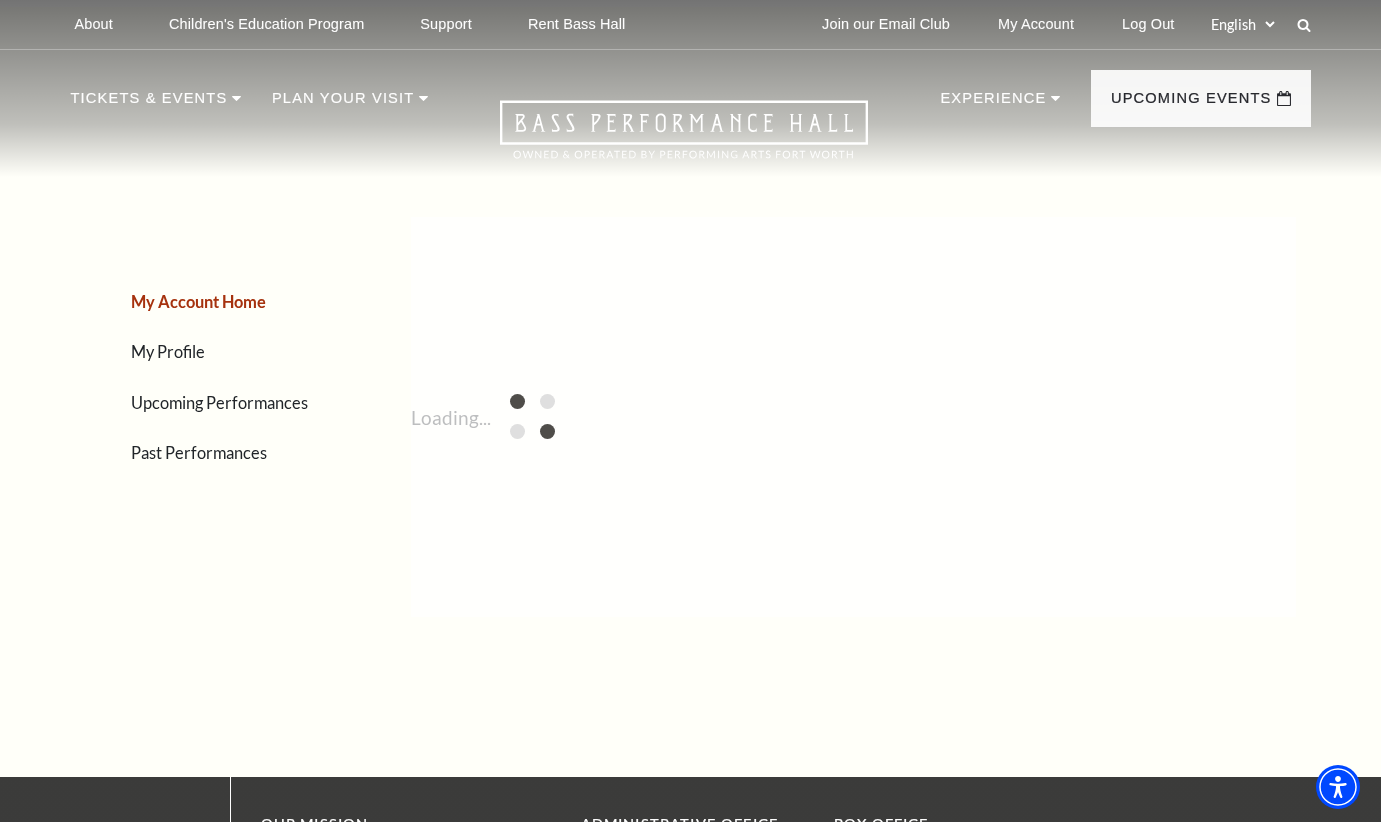 select on "nimble" 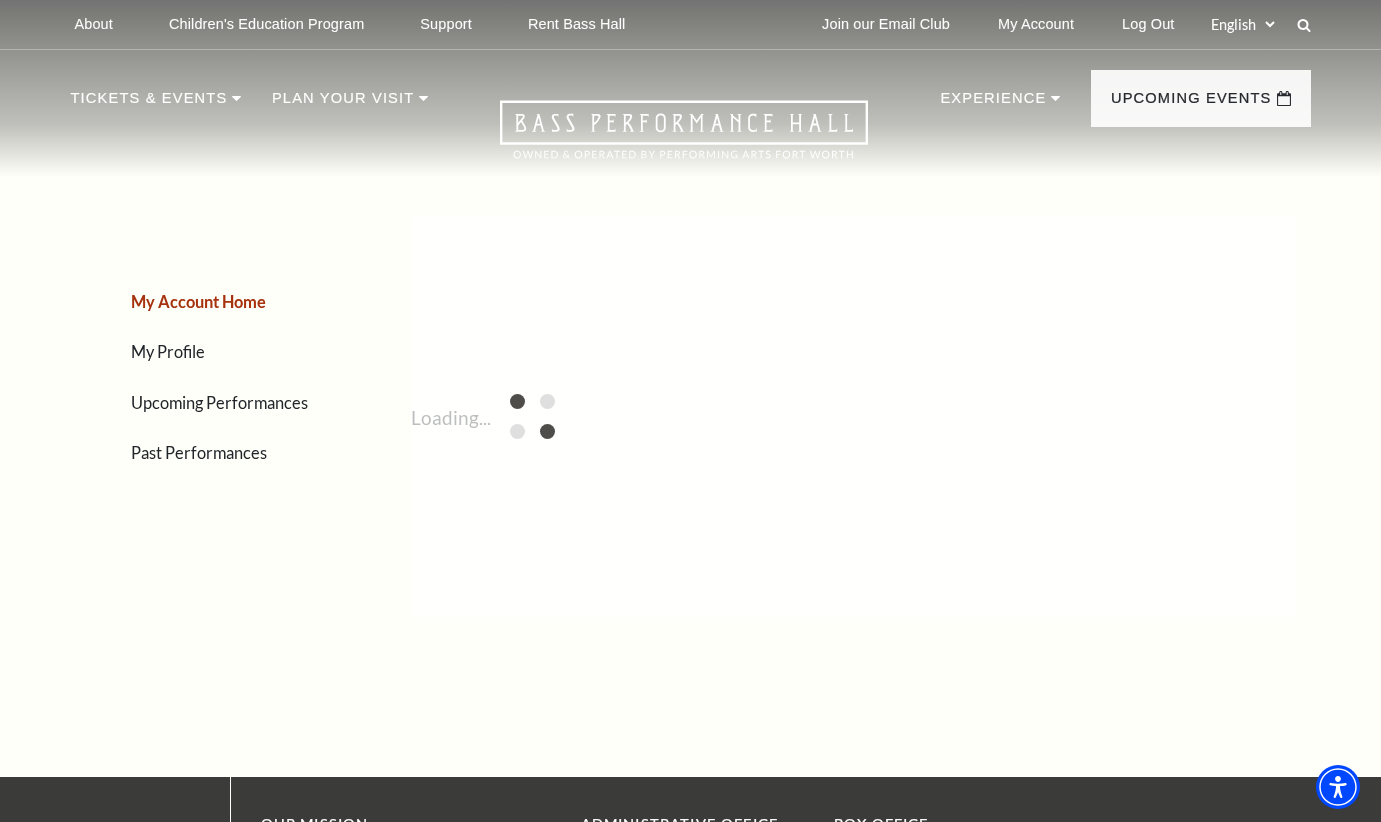 select on "US" 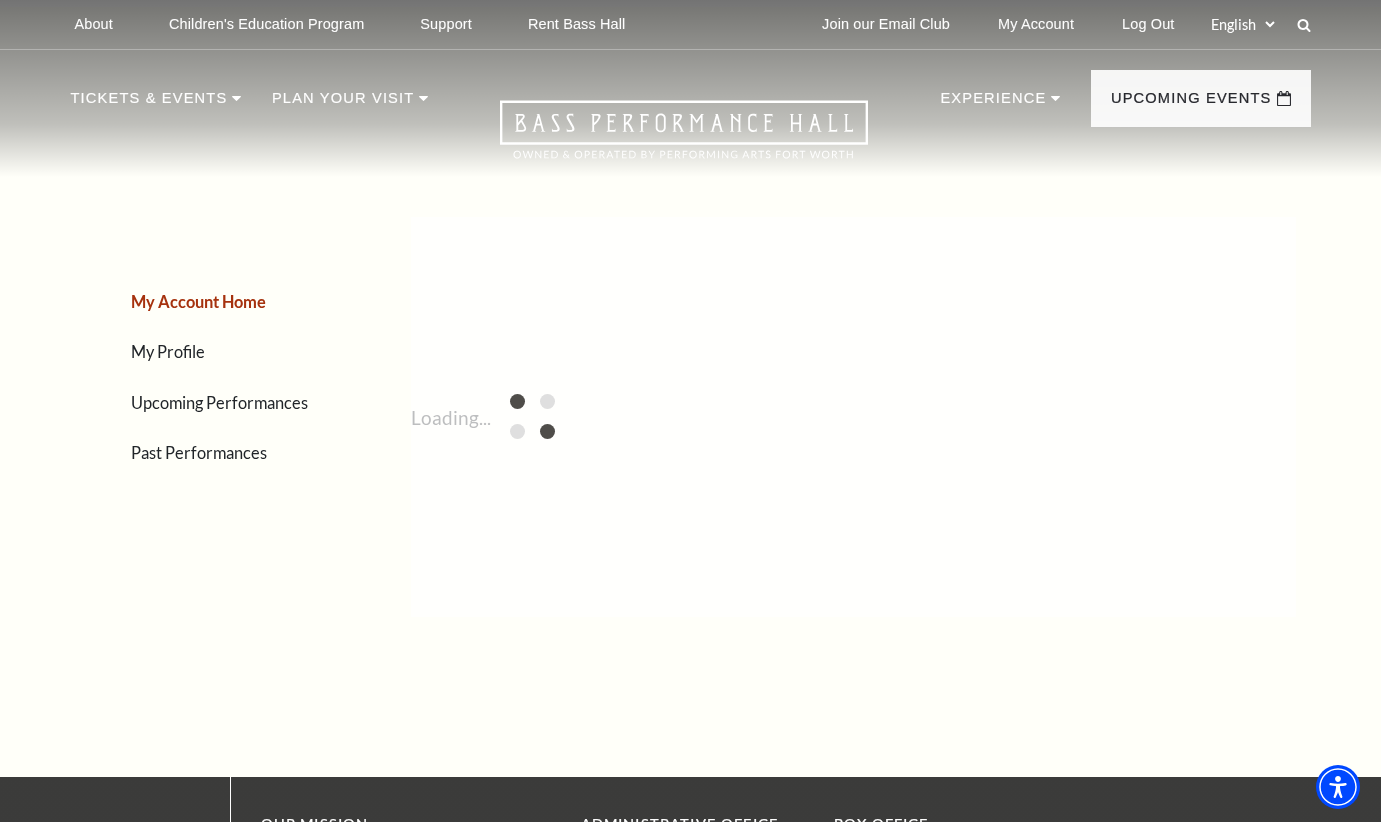 scroll, scrollTop: 0, scrollLeft: 0, axis: both 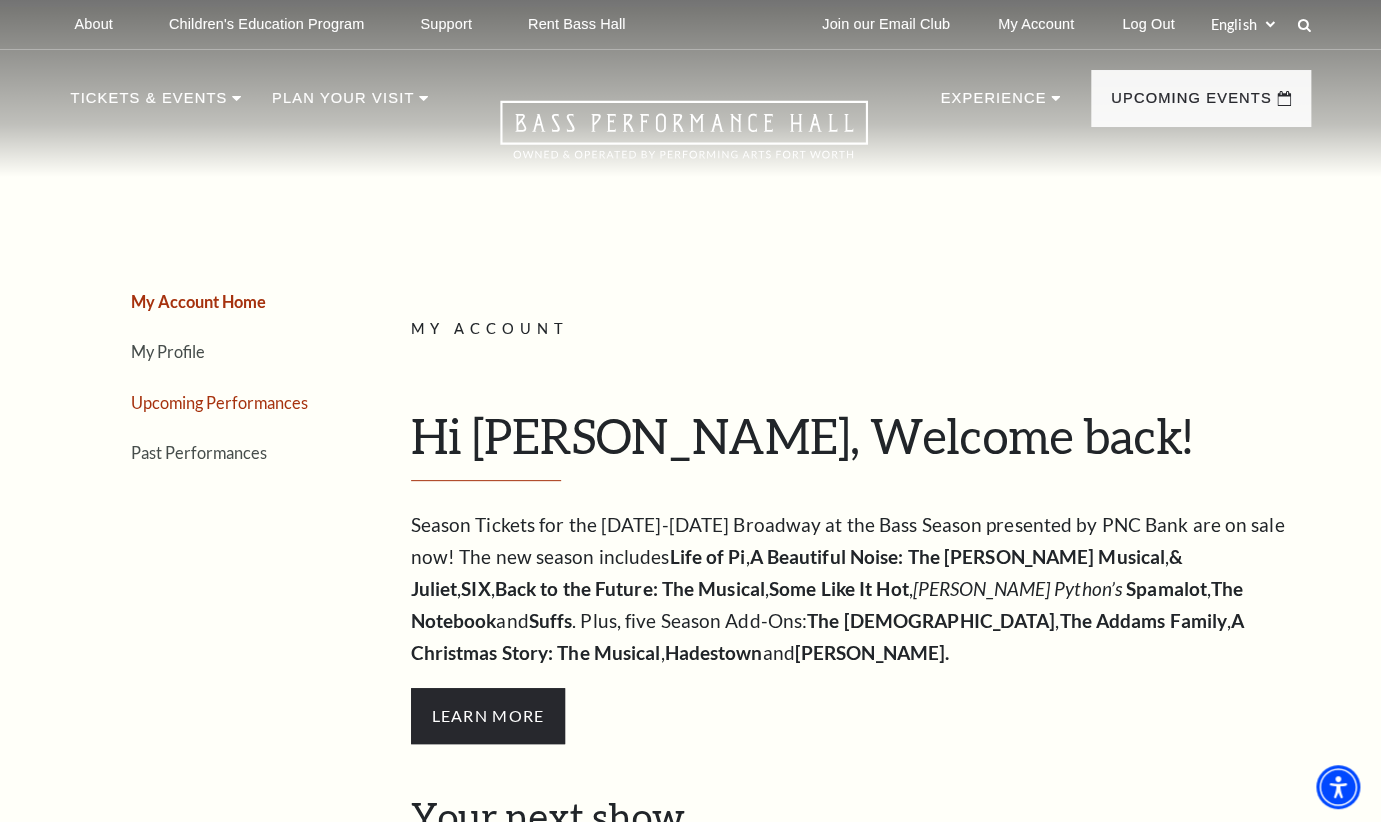 click on "Upcoming Performances" at bounding box center (219, 402) 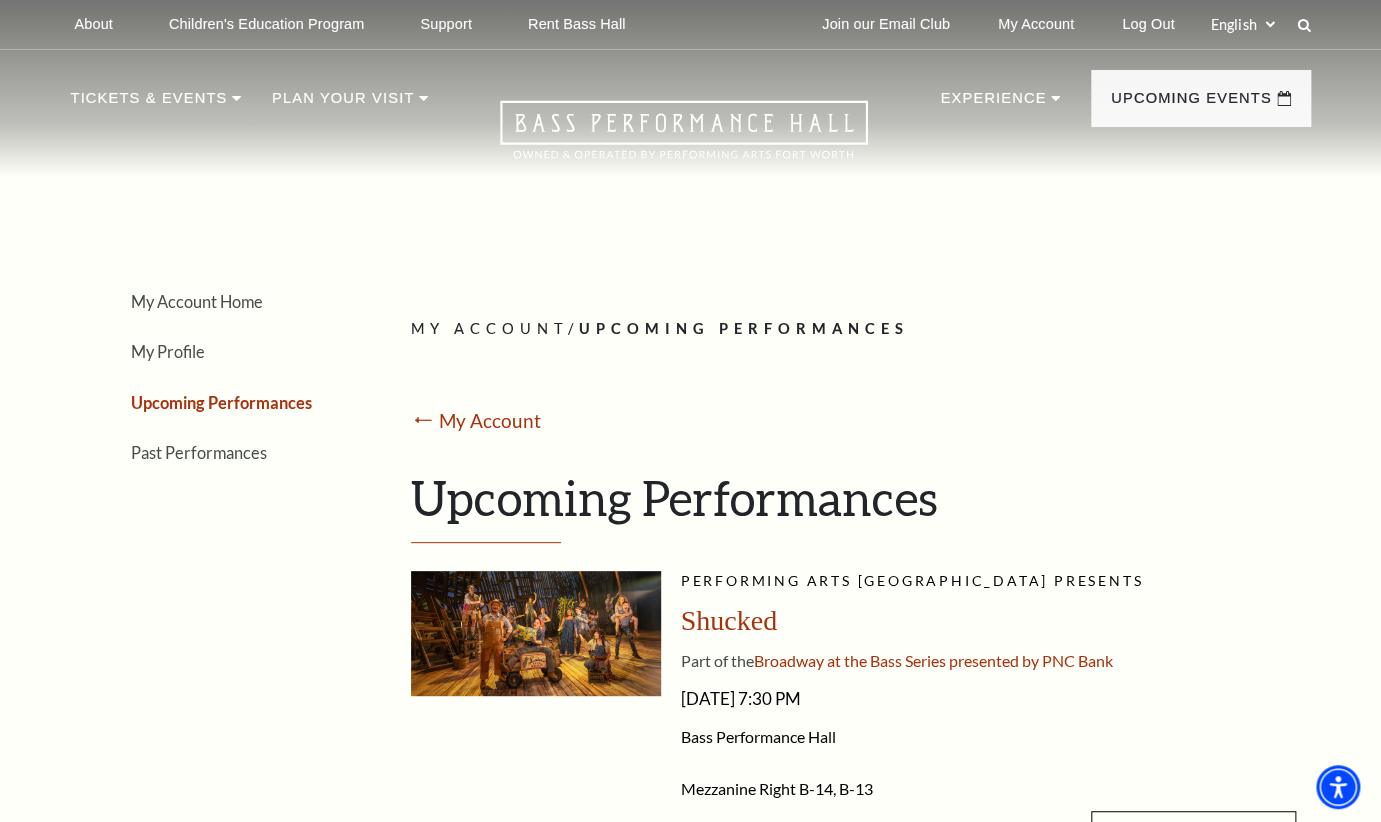 click at bounding box center (536, 633) 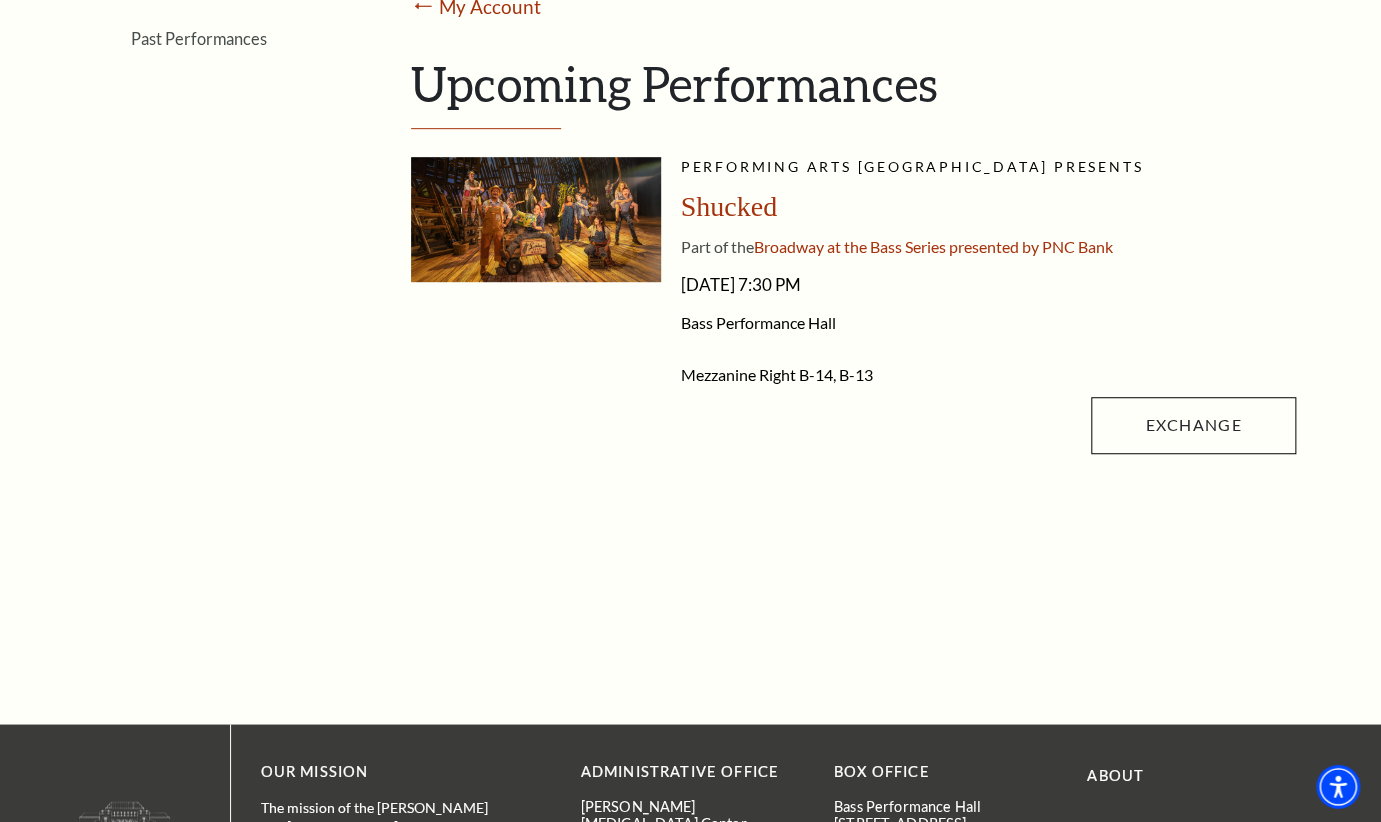 scroll, scrollTop: 416, scrollLeft: 0, axis: vertical 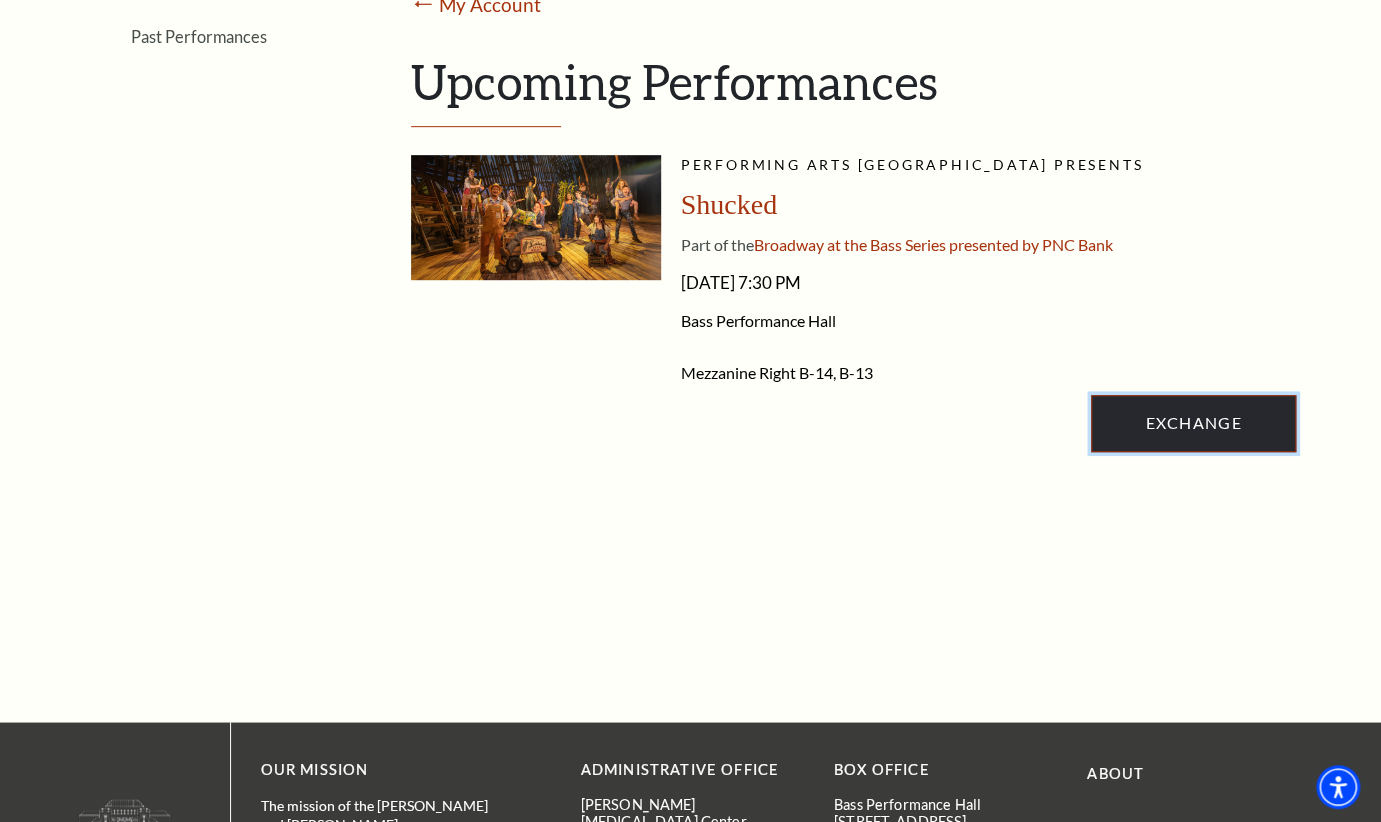 click on "Exchange" at bounding box center (1193, 423) 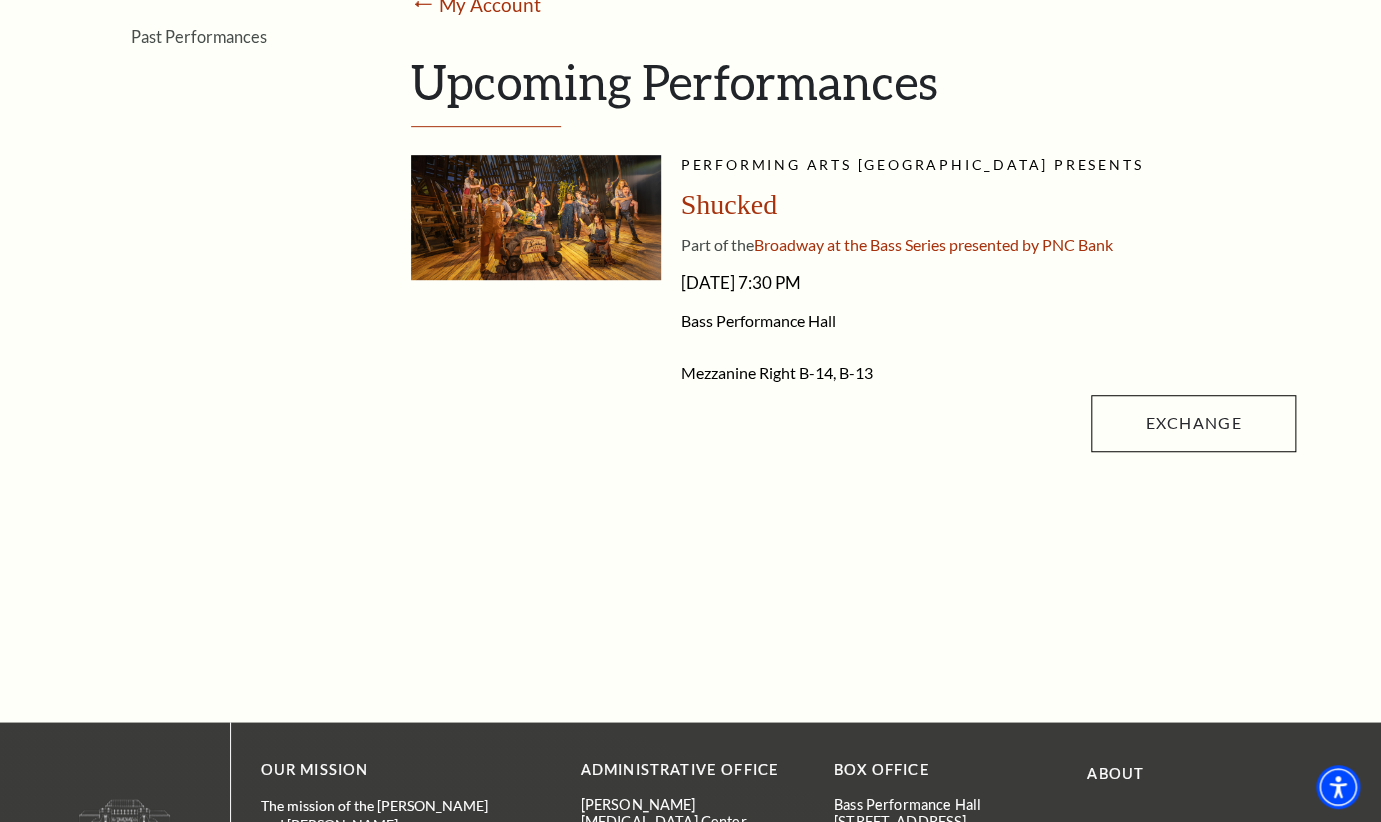 click at bounding box center [536, 308] 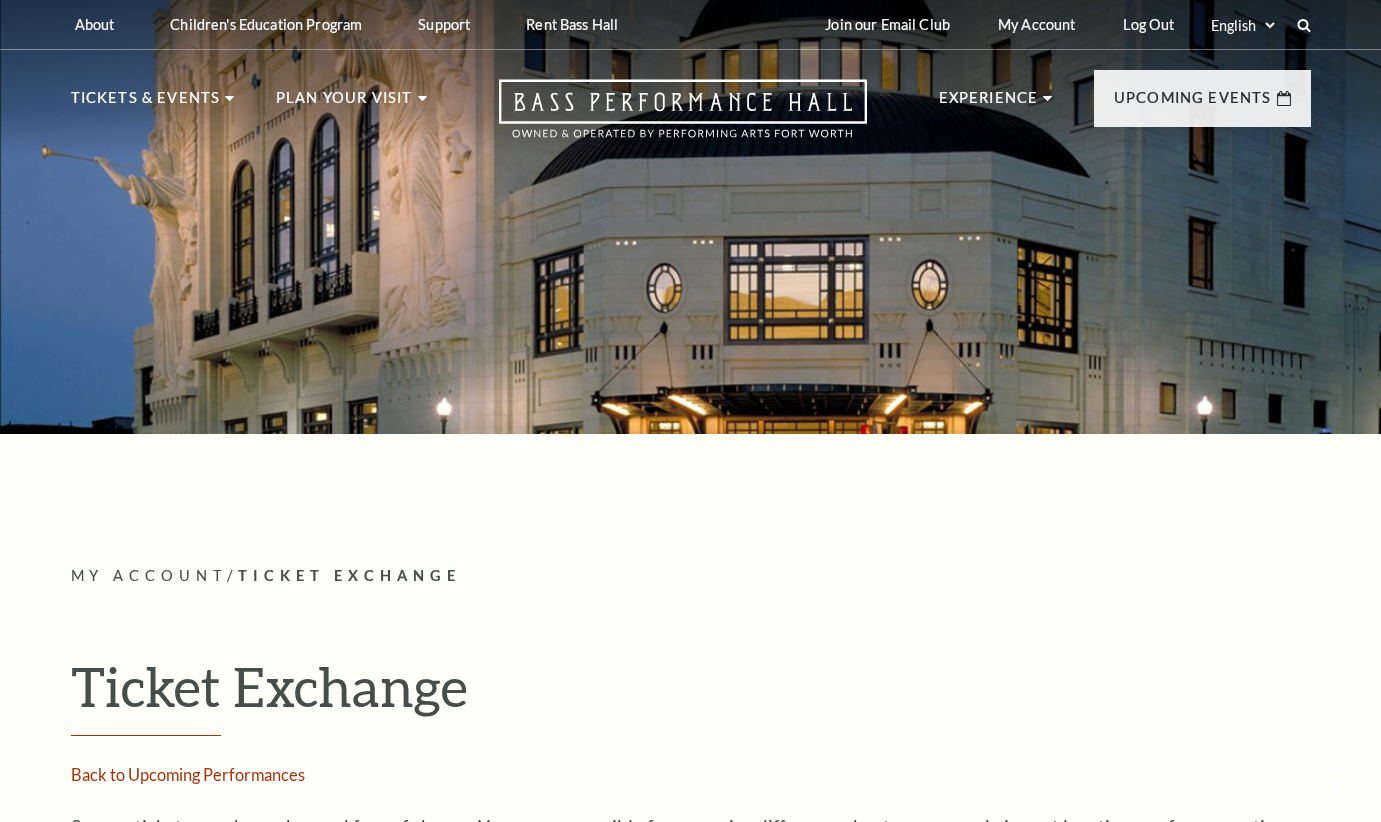 select on "nimble" 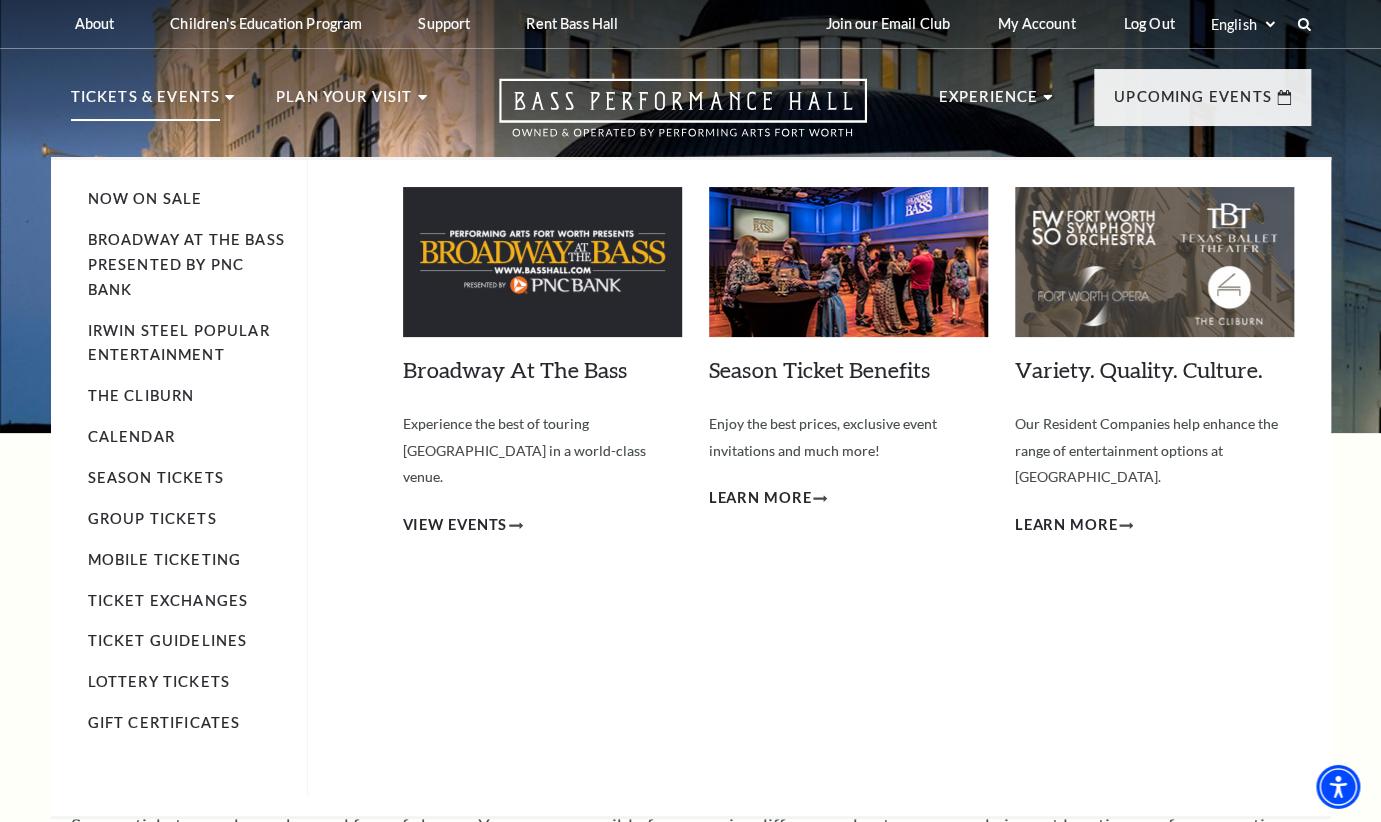 scroll, scrollTop: 0, scrollLeft: 0, axis: both 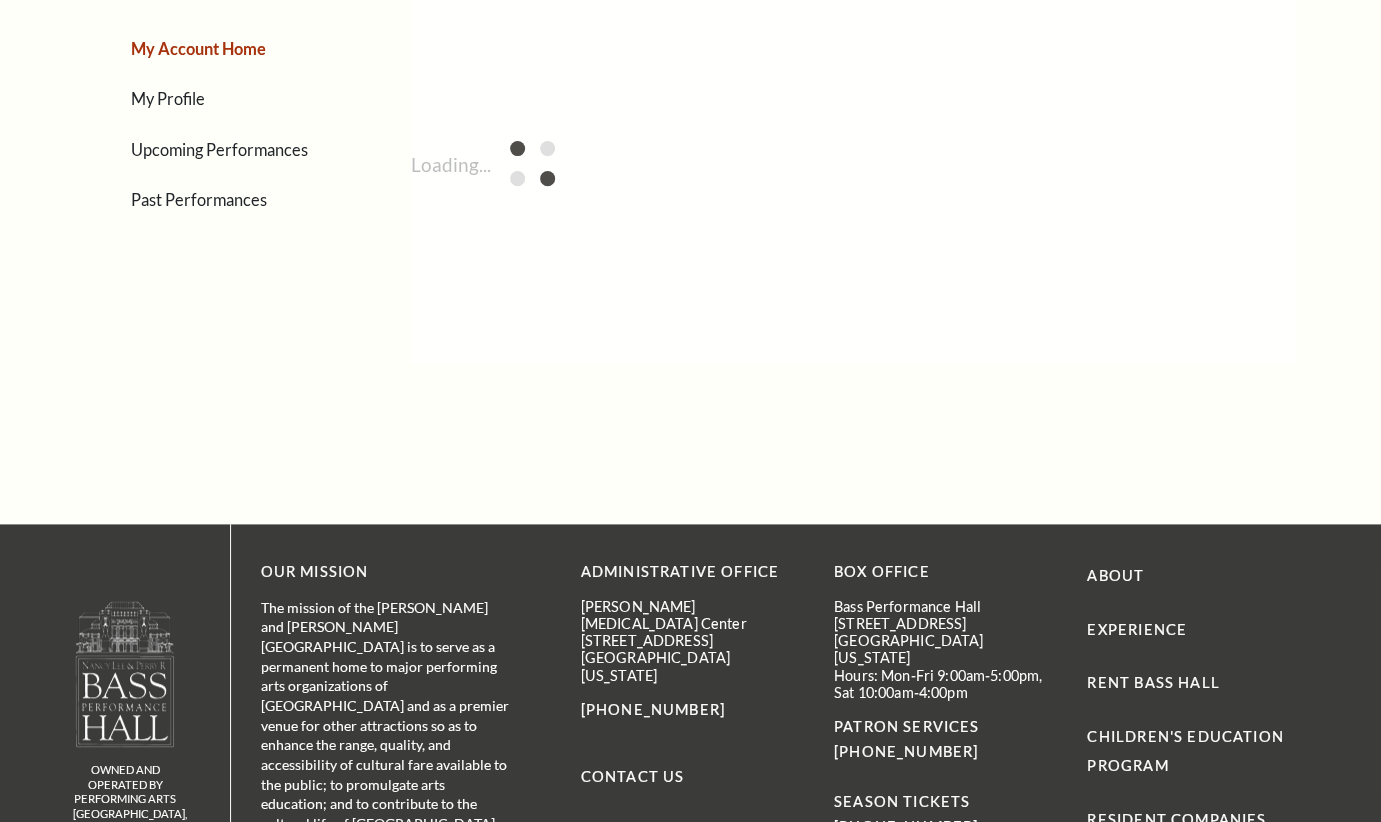 select on "nimble" 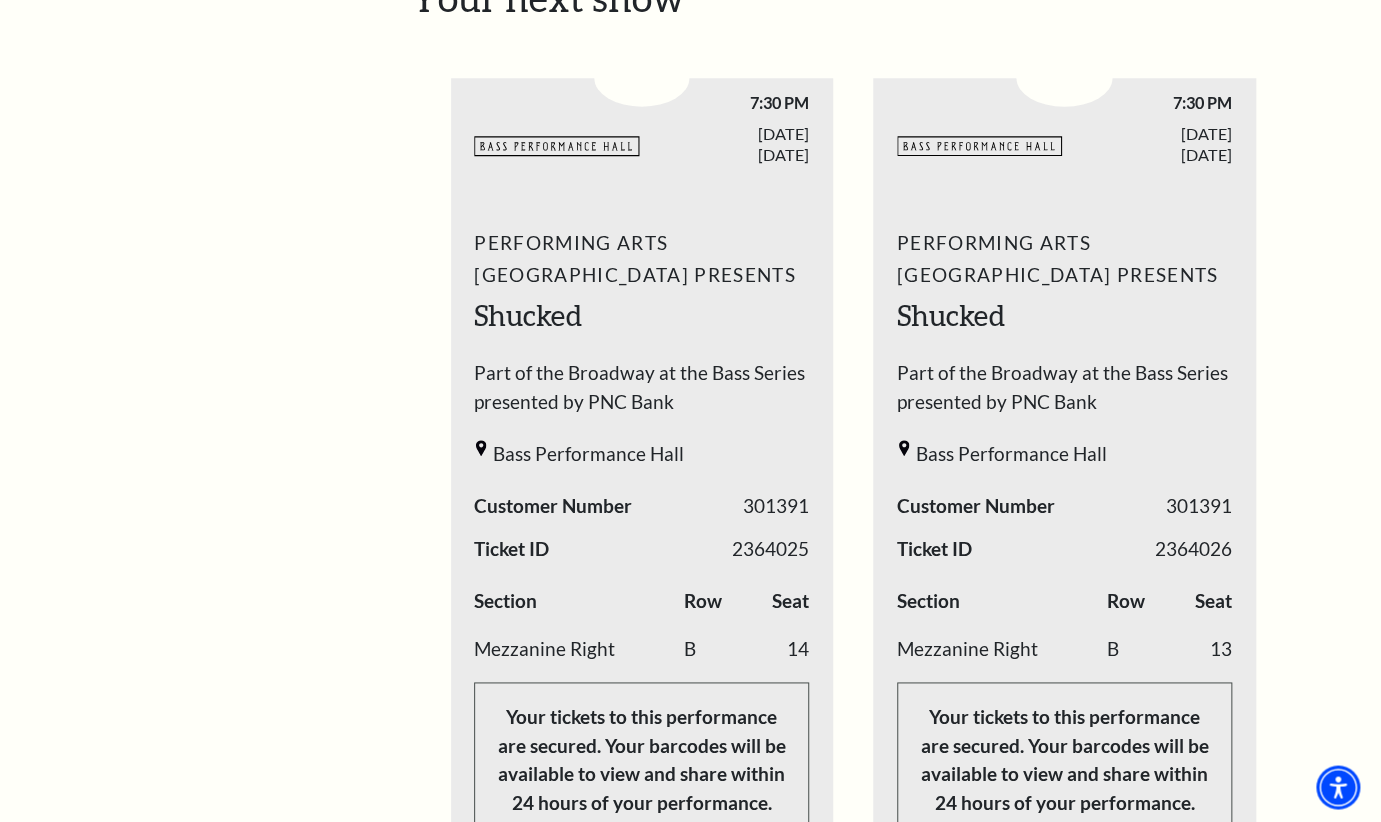 scroll, scrollTop: 832, scrollLeft: 0, axis: vertical 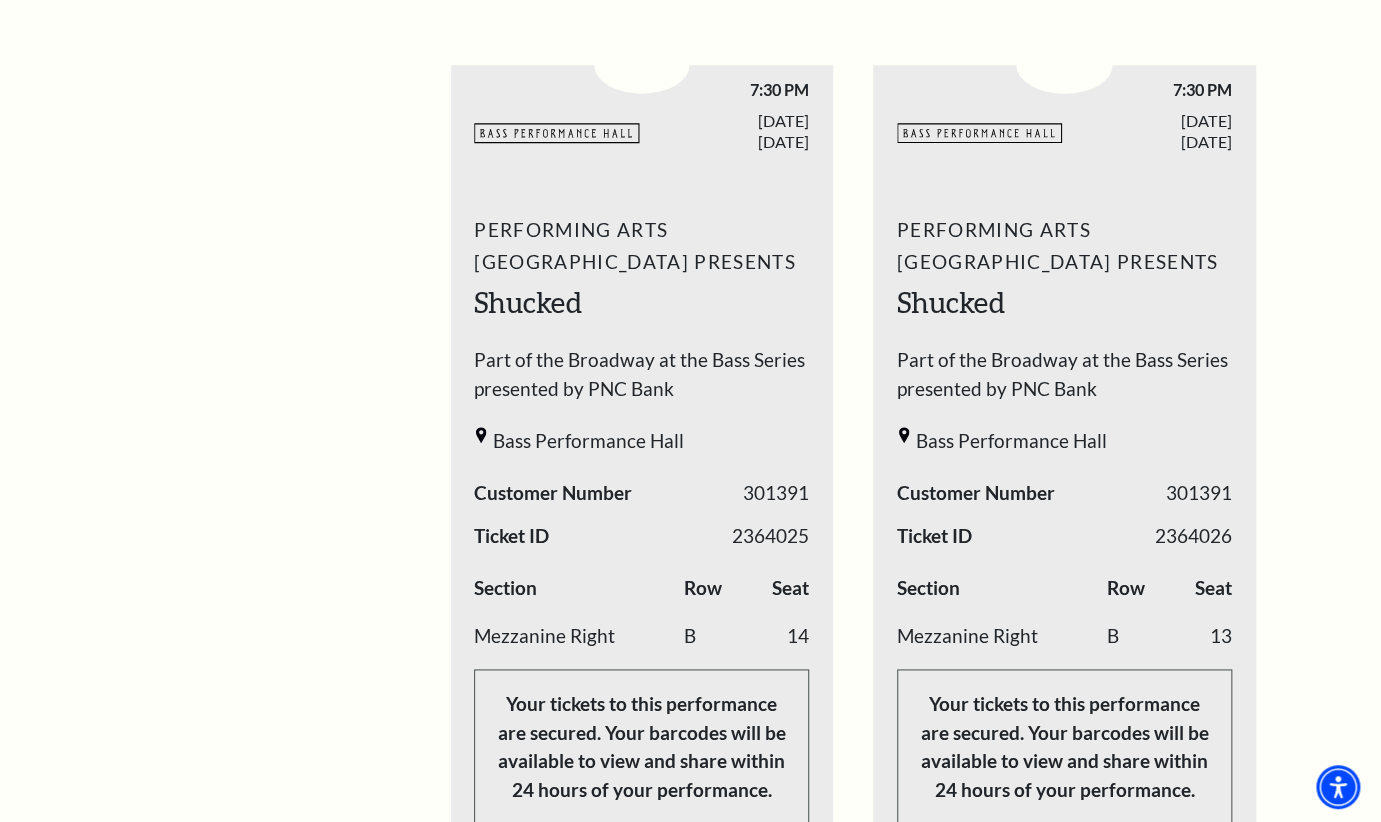 click on "Performing Arts Fort Worth Presents
Shucked
Part of the Broadway at the Bass Series presented by PNC Bank
Bass Performance Hall
Customer Number   301391 Ticket ID    2364026 Row" at bounding box center [1064, 520] 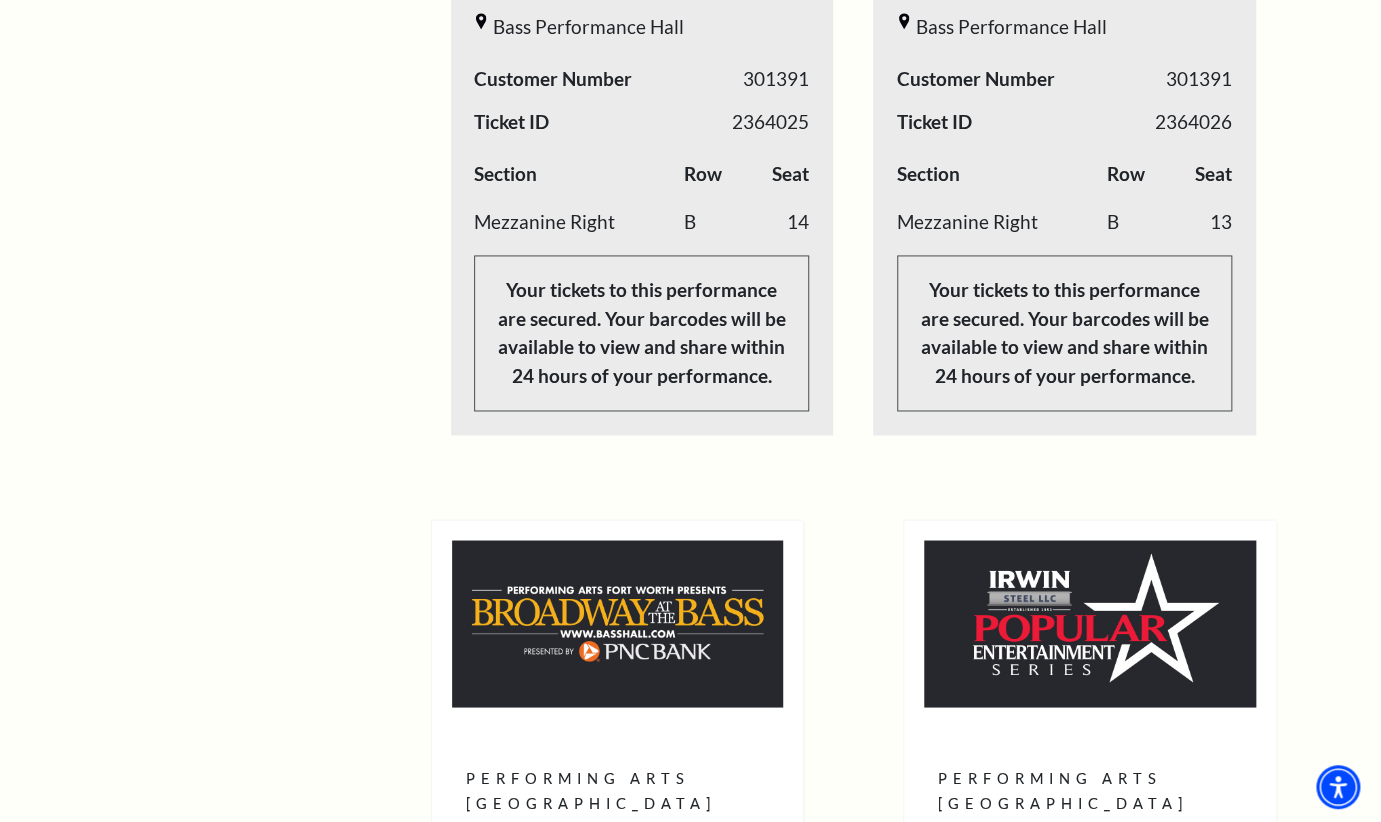 scroll, scrollTop: 1248, scrollLeft: 0, axis: vertical 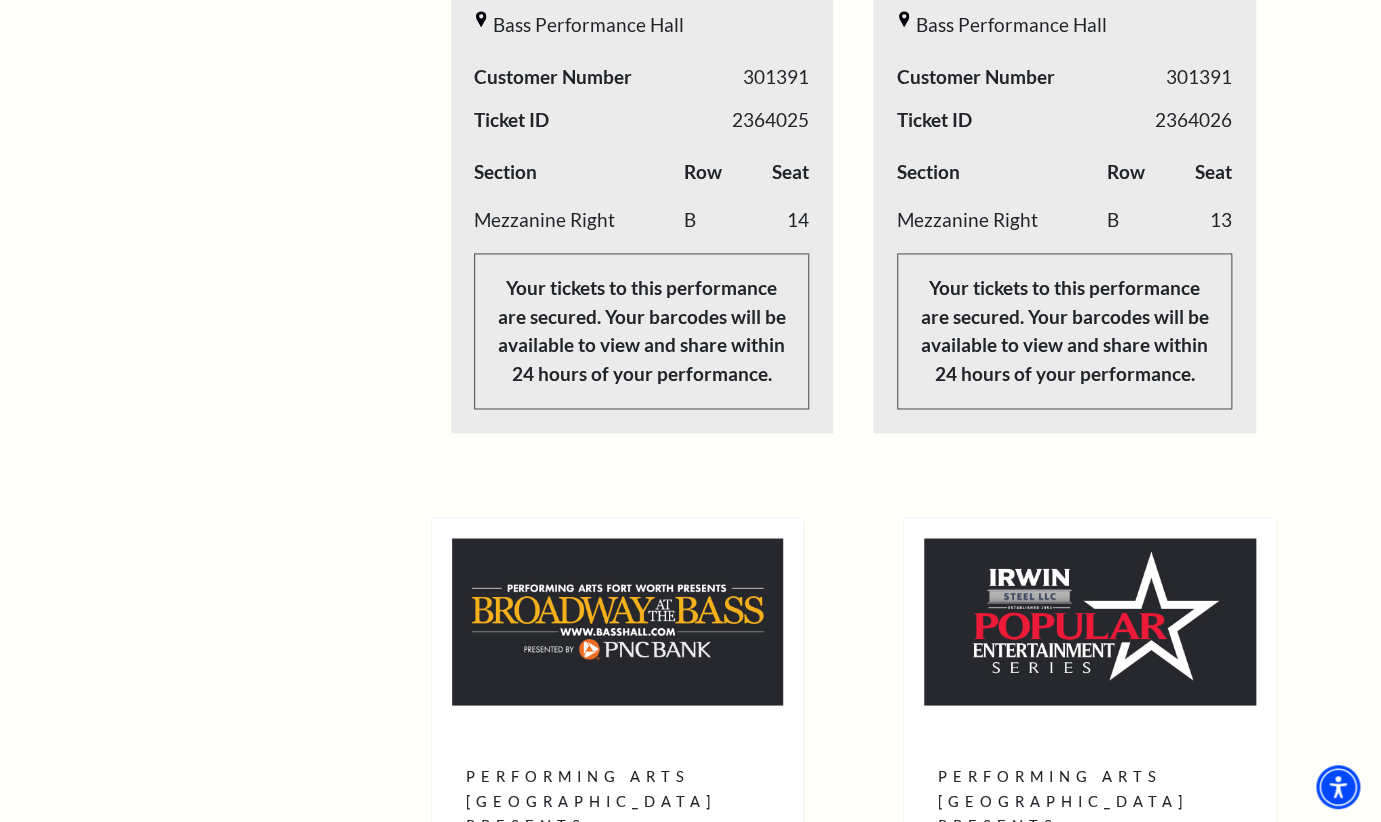 click on "Your tickets to this performance are secured. Your barcodes will be available to view and share within 24 hours of your performance." at bounding box center [1064, 331] 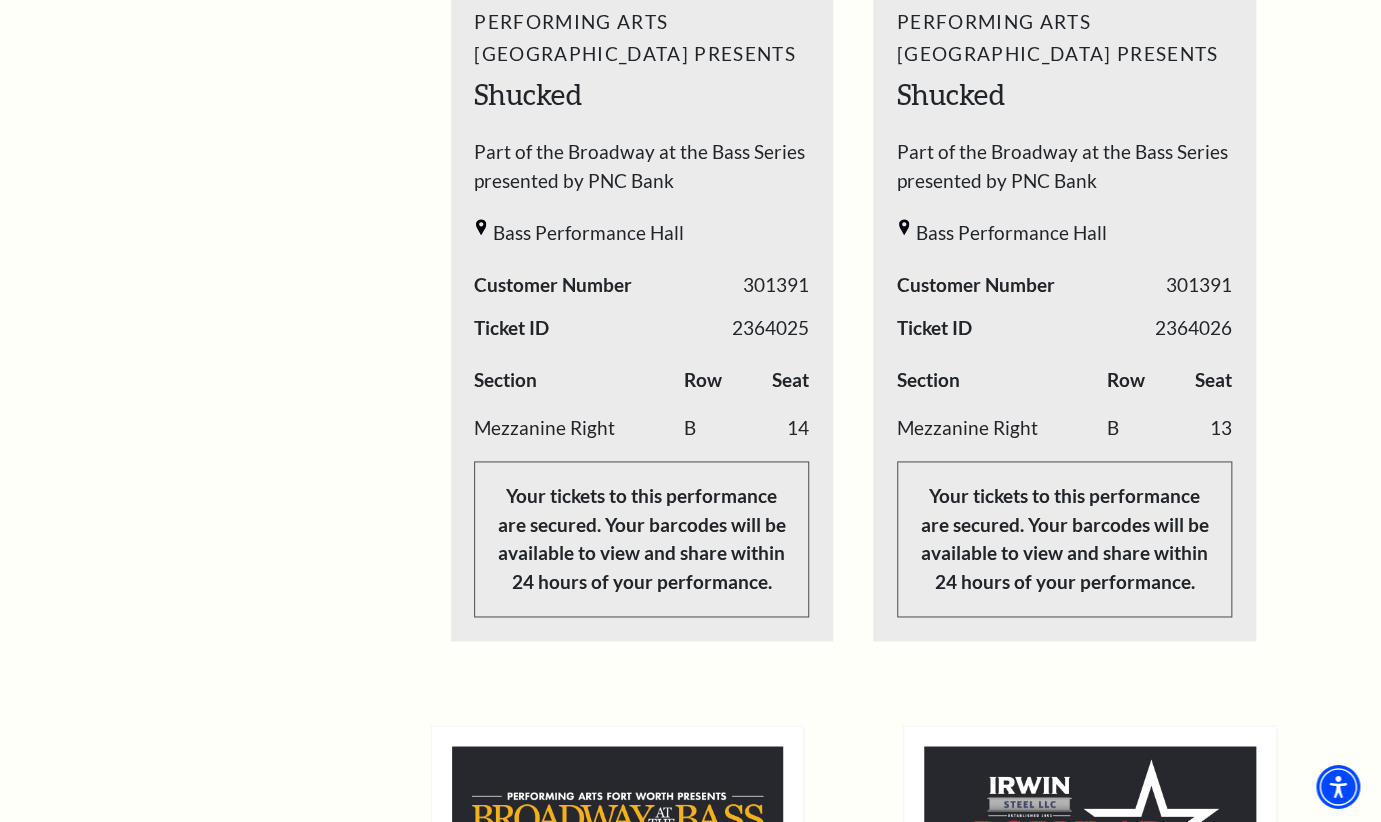 scroll, scrollTop: 1040, scrollLeft: 0, axis: vertical 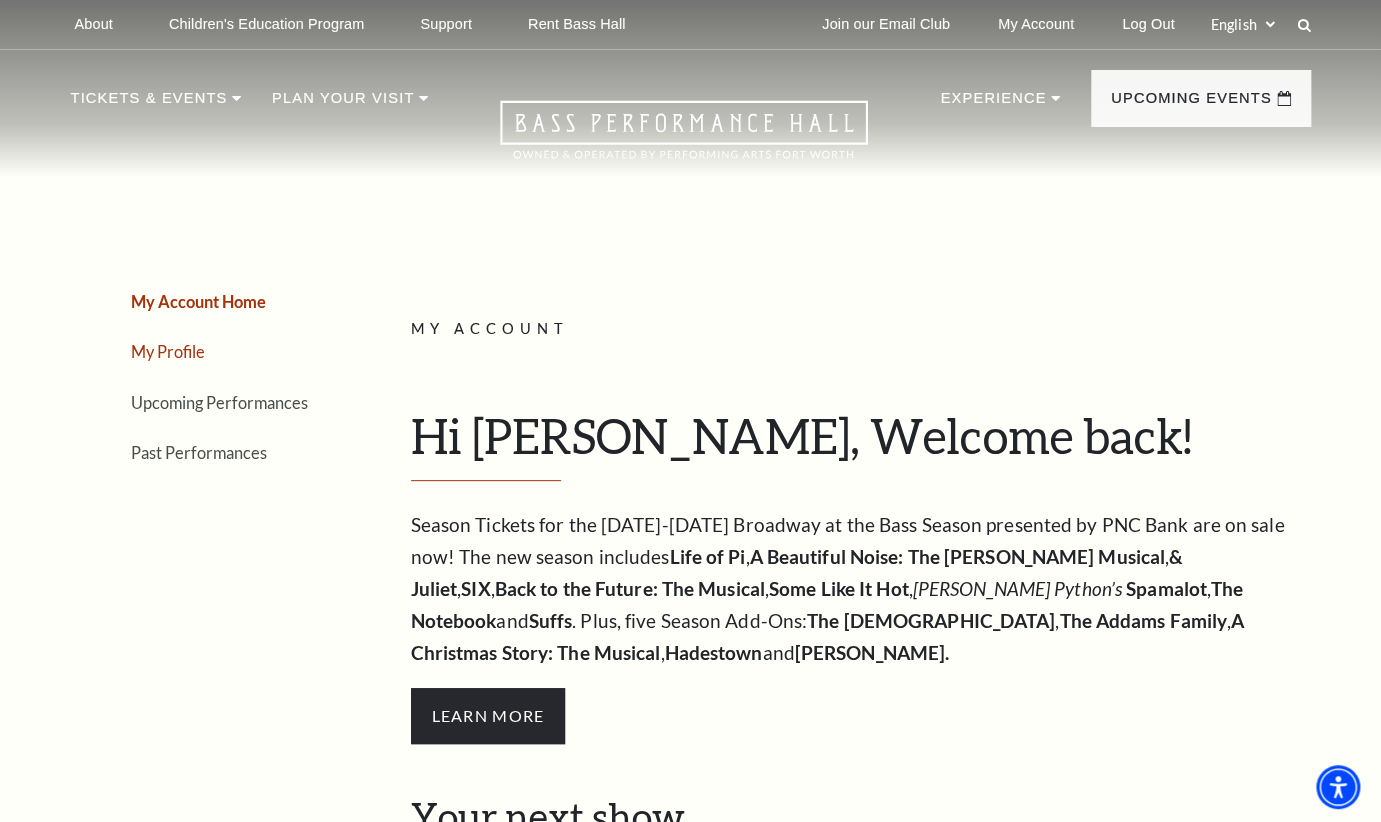 click on "My Profile" at bounding box center (168, 351) 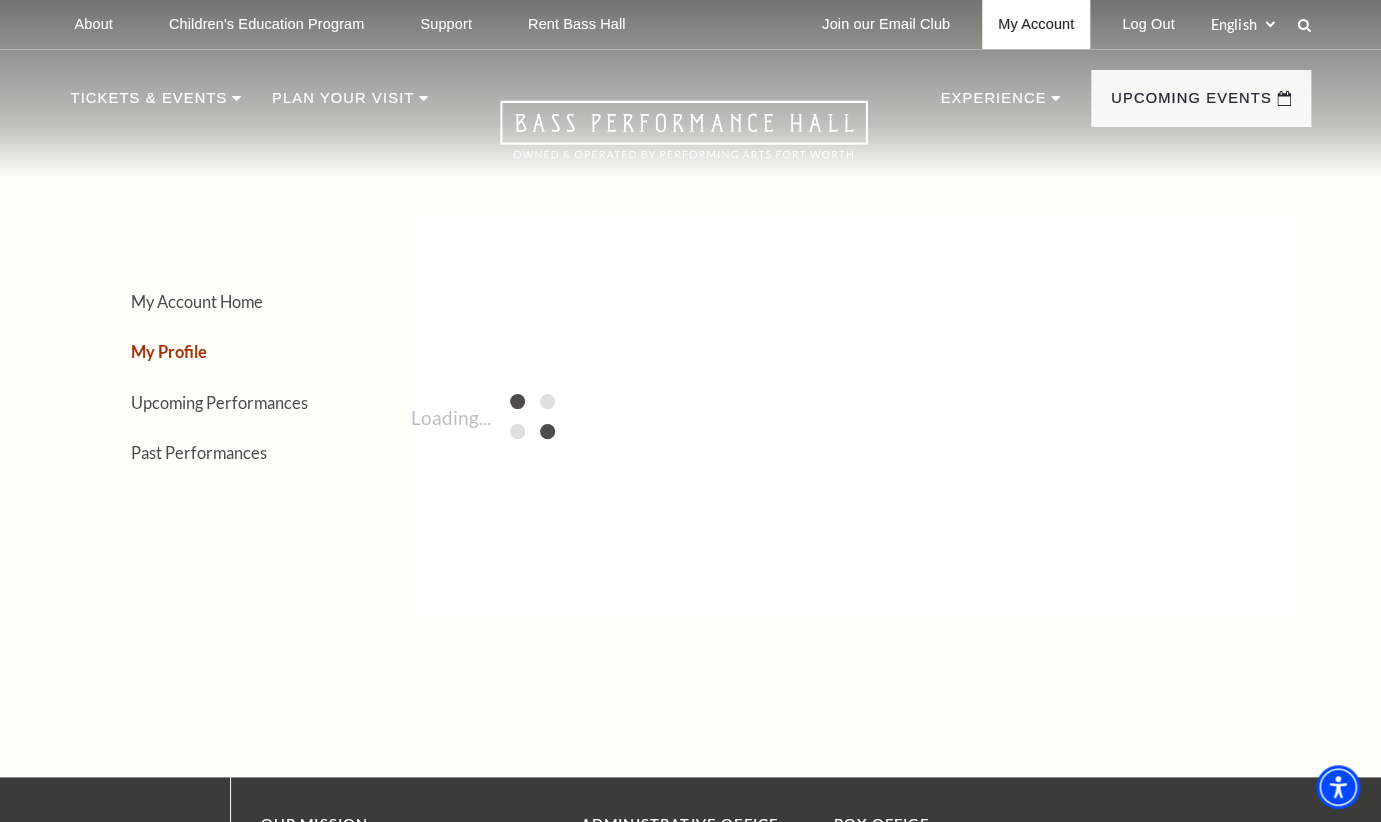 click on "My Account" at bounding box center [1036, 24] 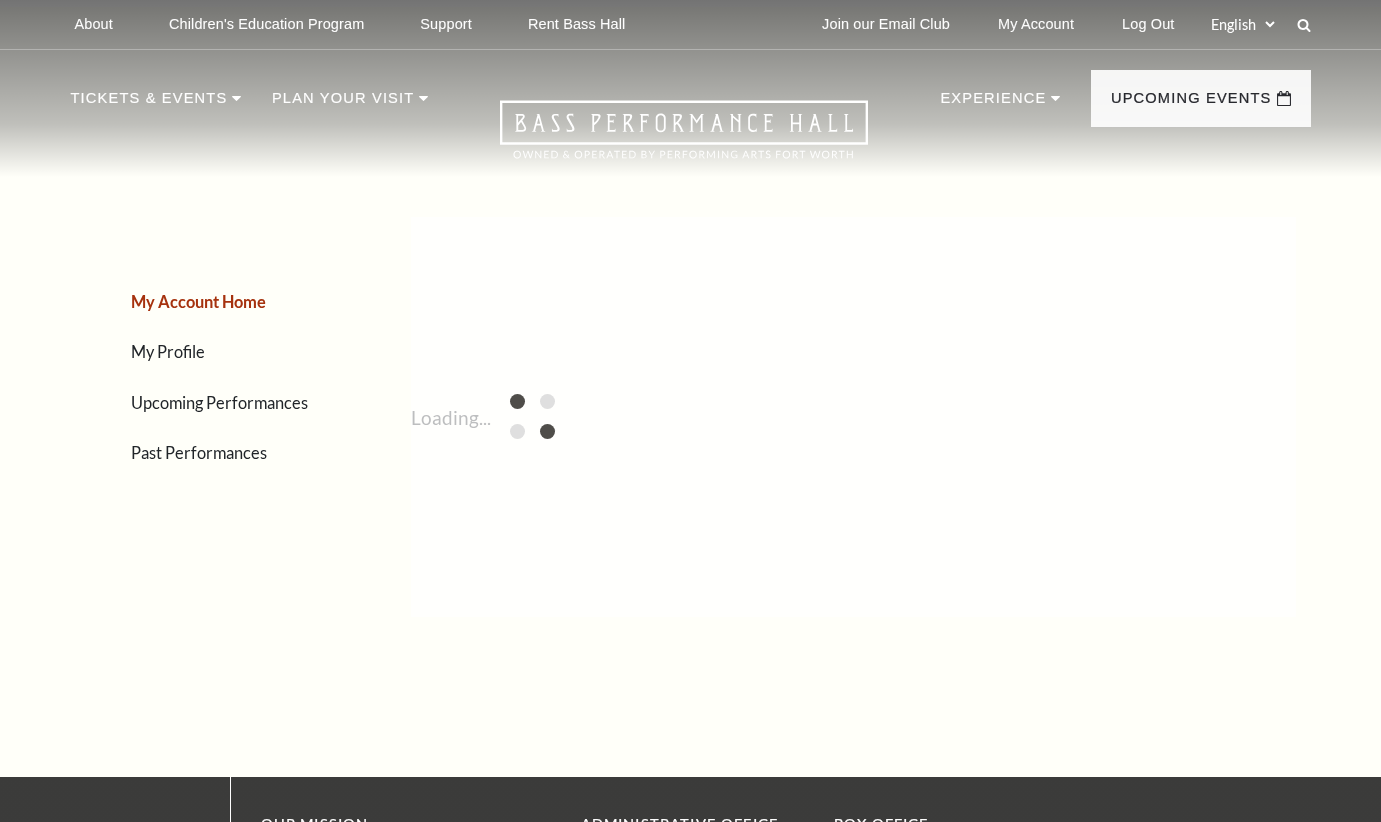 scroll, scrollTop: 0, scrollLeft: 0, axis: both 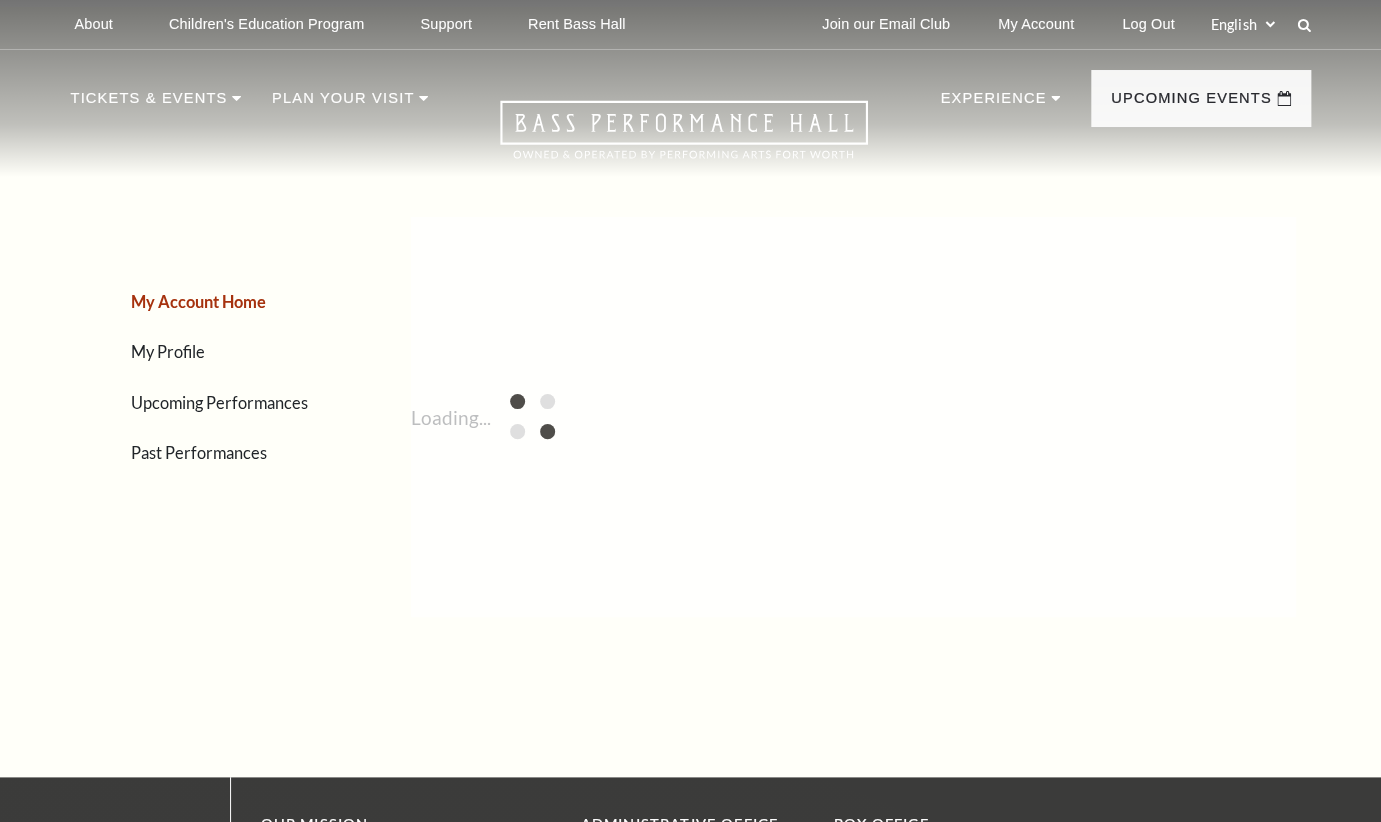 select on "nimble" 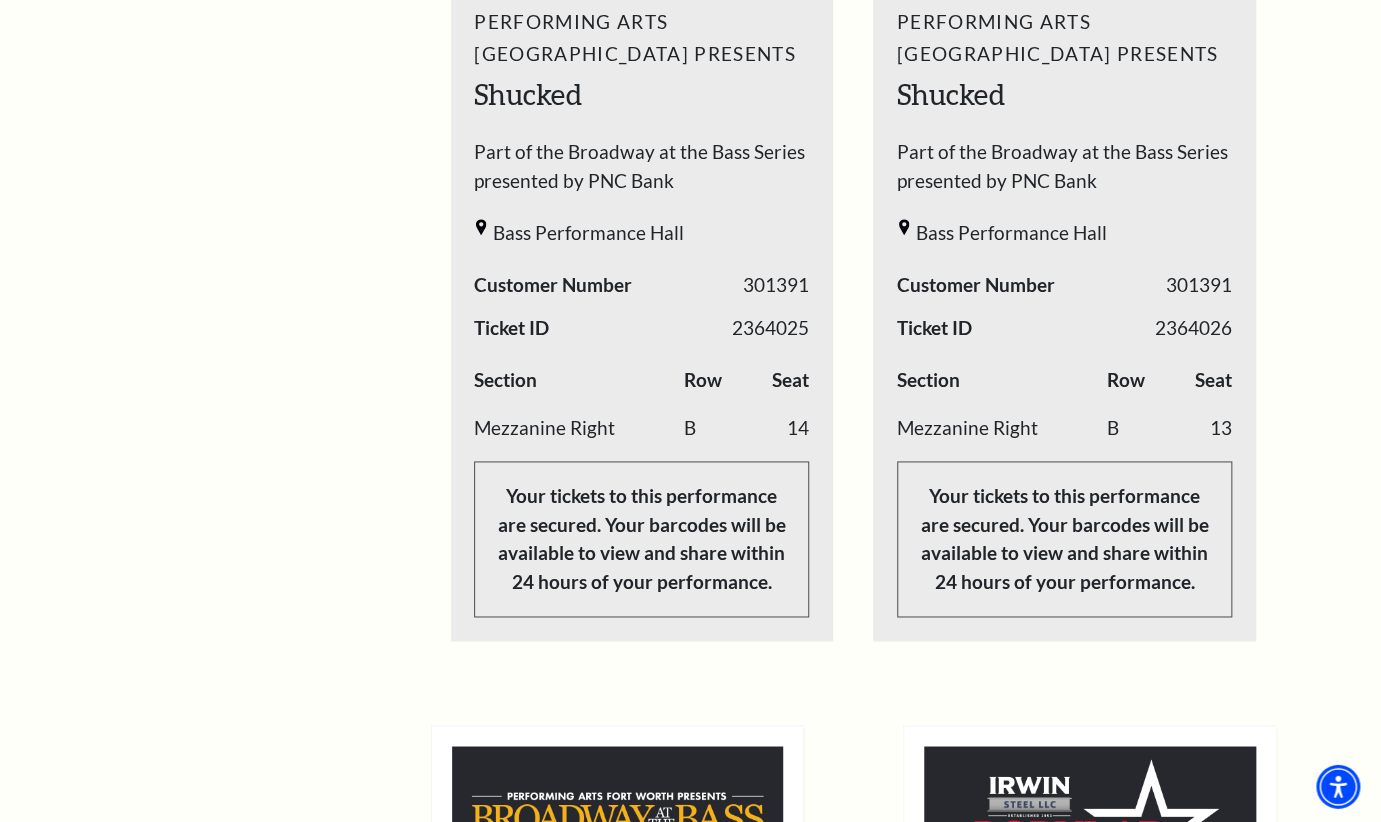 scroll, scrollTop: 1040, scrollLeft: 0, axis: vertical 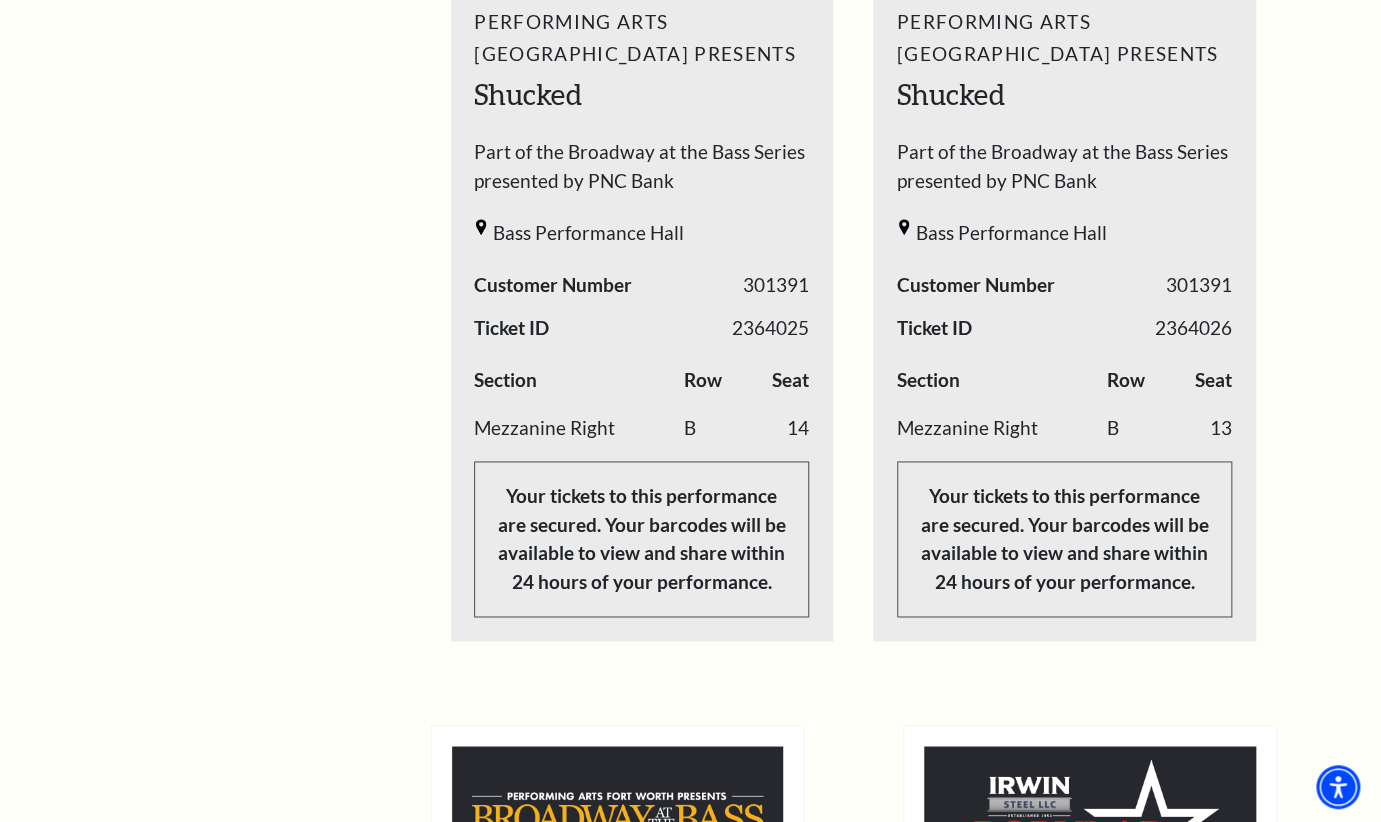 click on "Your next show
Previous slide.
Next slide." at bounding box center (853, 207) 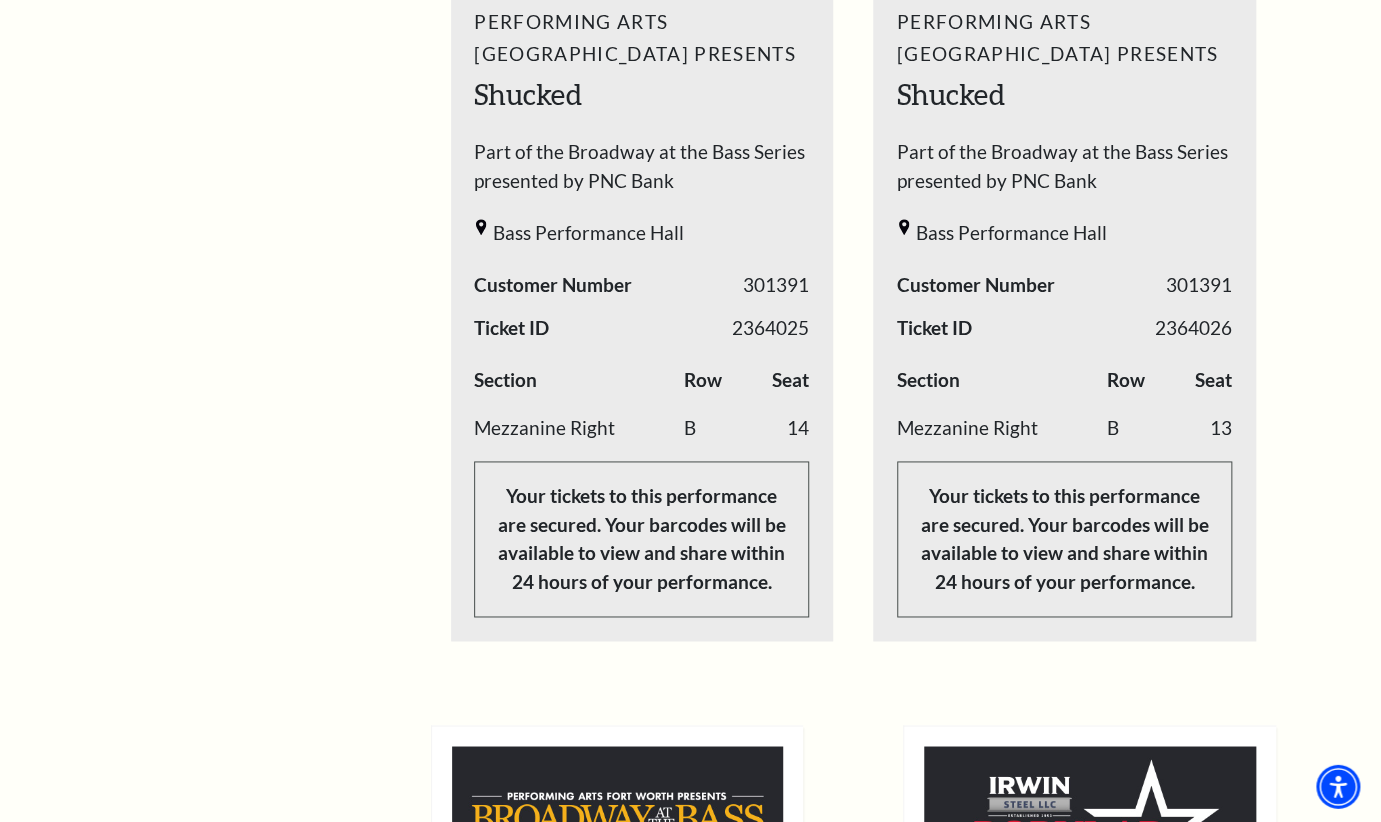 scroll, scrollTop: 1040, scrollLeft: 0, axis: vertical 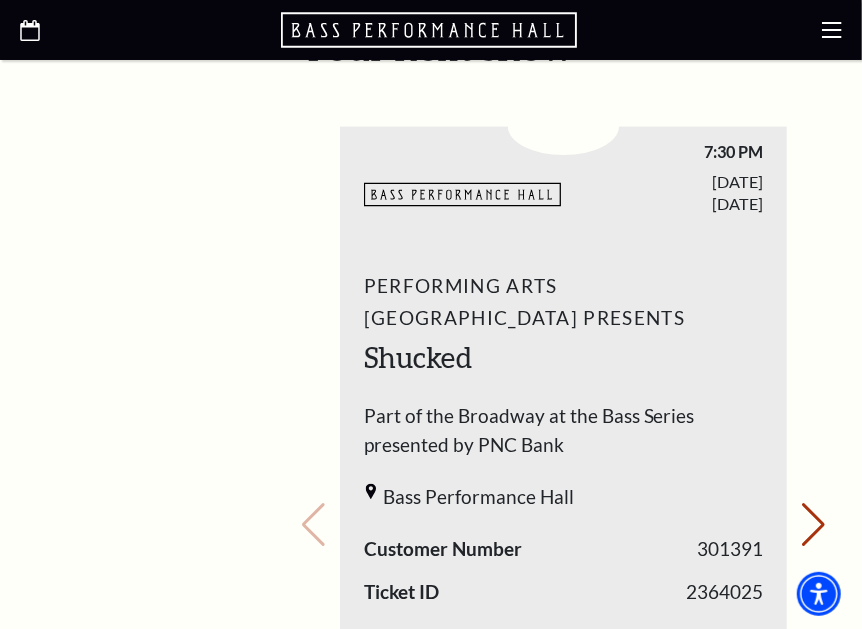 click 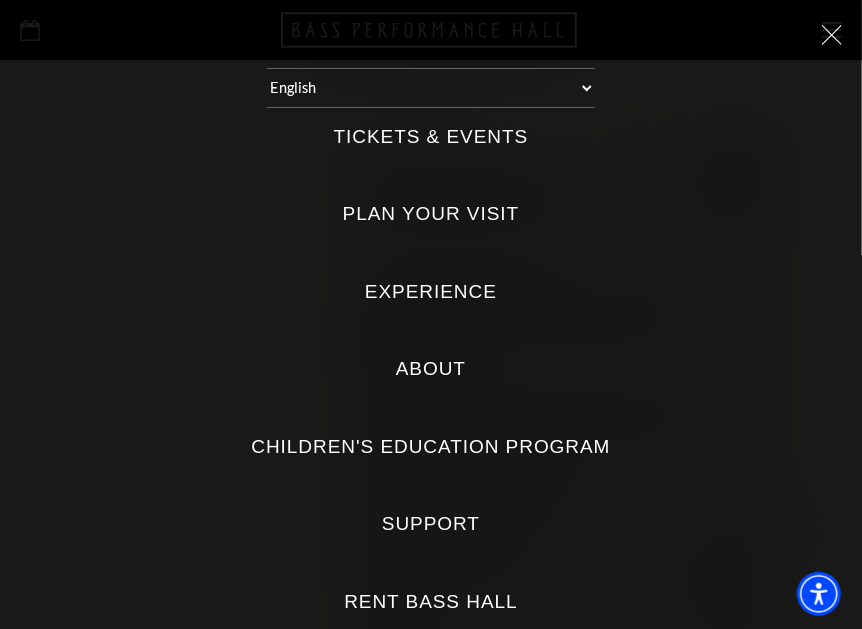 click on "Tickets & Events
Now On Sale
Broadway At The Bass presented by PNC Bank
[PERSON_NAME] Steel Popular Entertainment
The [PERSON_NAME]
Calendar
Season Tickets
Group Tickets
Mobile Ticketing
Ticket Exchanges
Ticket Guidelines
Lottery Tickets
Gift Certificates
Plan Your Visit
Location & Directions
Parking
Dining
Hotels
Seating
Accessibility
Helpful Hints
Safety & Security
FAQs
Experience
Tours Careers" at bounding box center [431, 455] 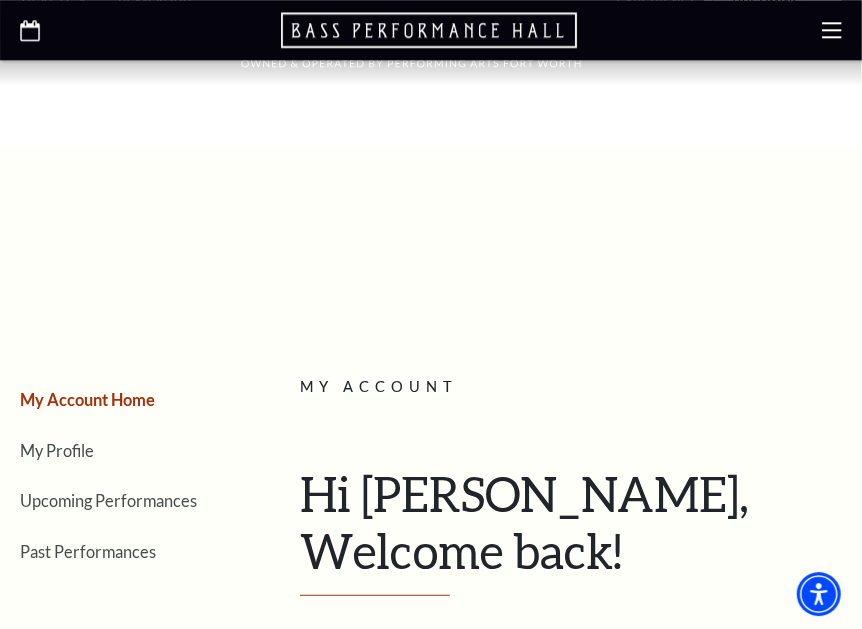 scroll, scrollTop: 0, scrollLeft: 0, axis: both 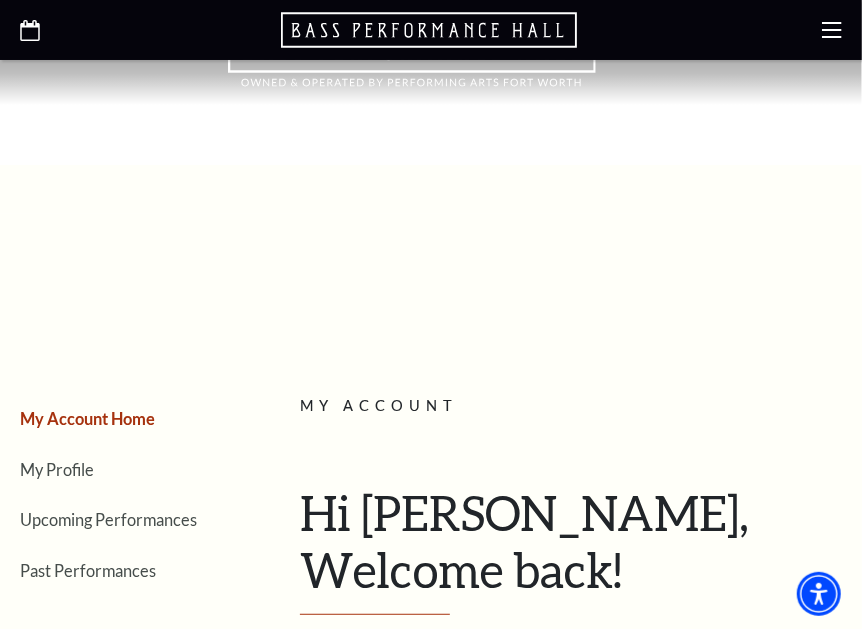 click 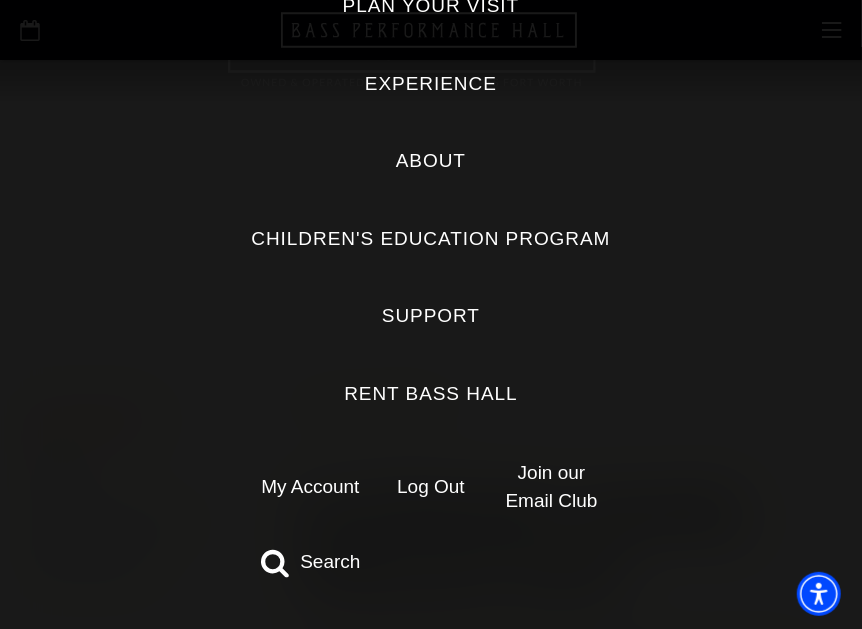 scroll, scrollTop: 210, scrollLeft: 0, axis: vertical 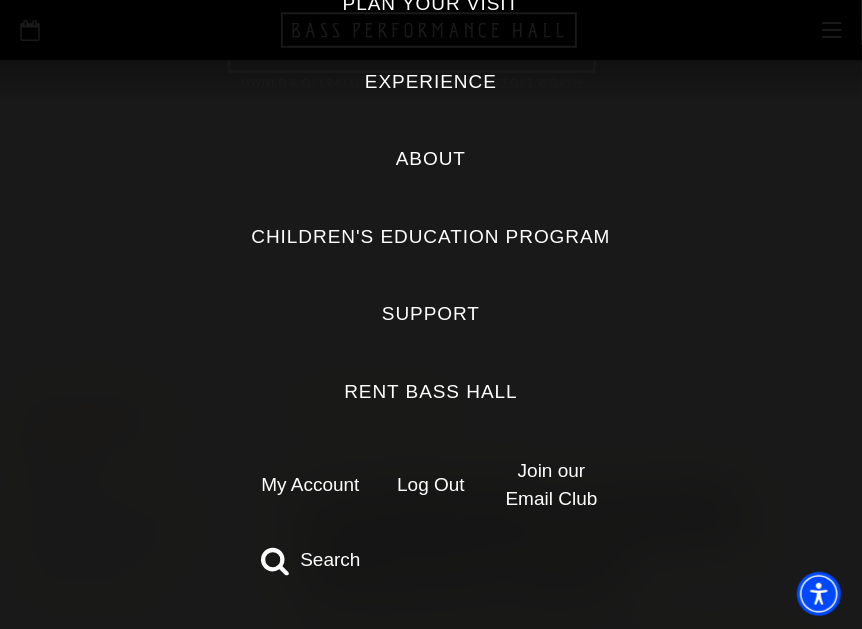 drag, startPoint x: 420, startPoint y: 501, endPoint x: 425, endPoint y: 489, distance: 13 